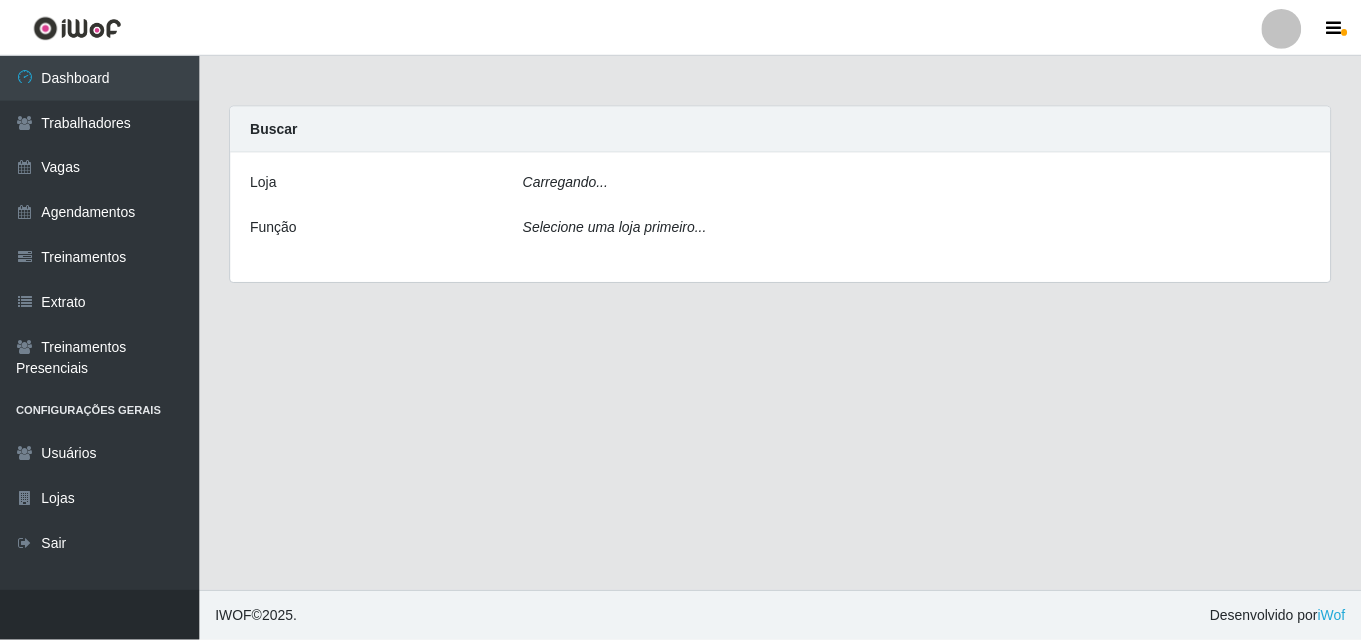scroll, scrollTop: 0, scrollLeft: 0, axis: both 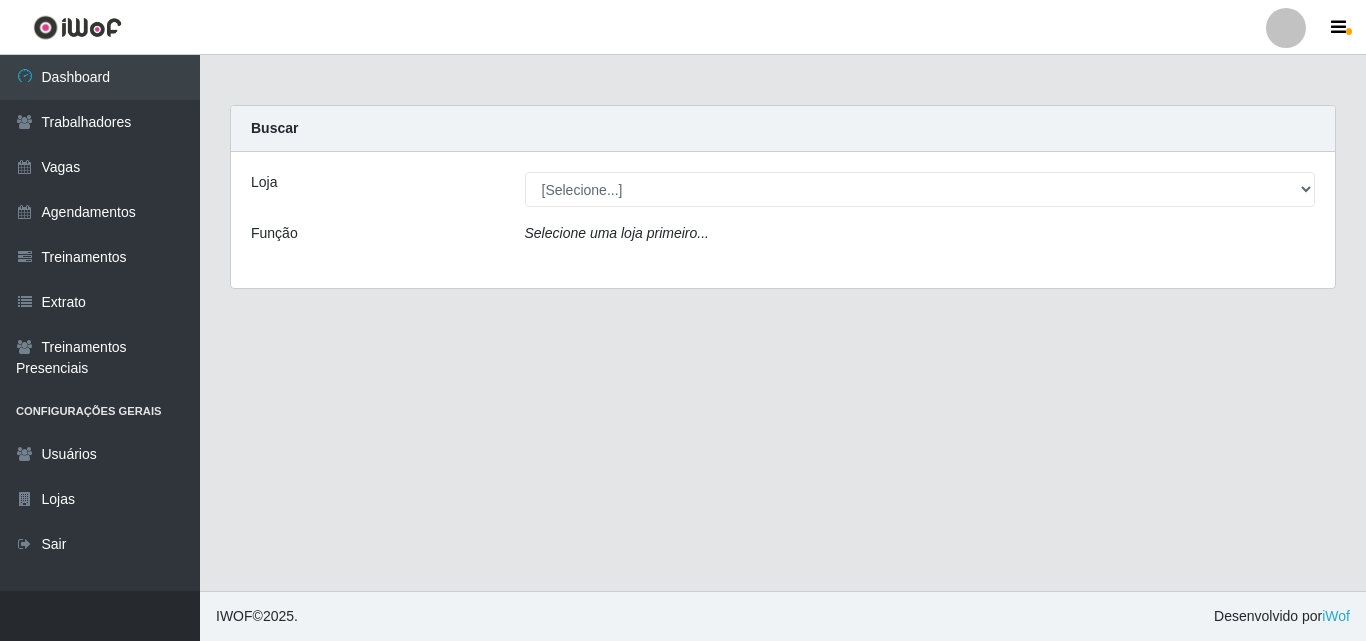 click at bounding box center [1286, 28] 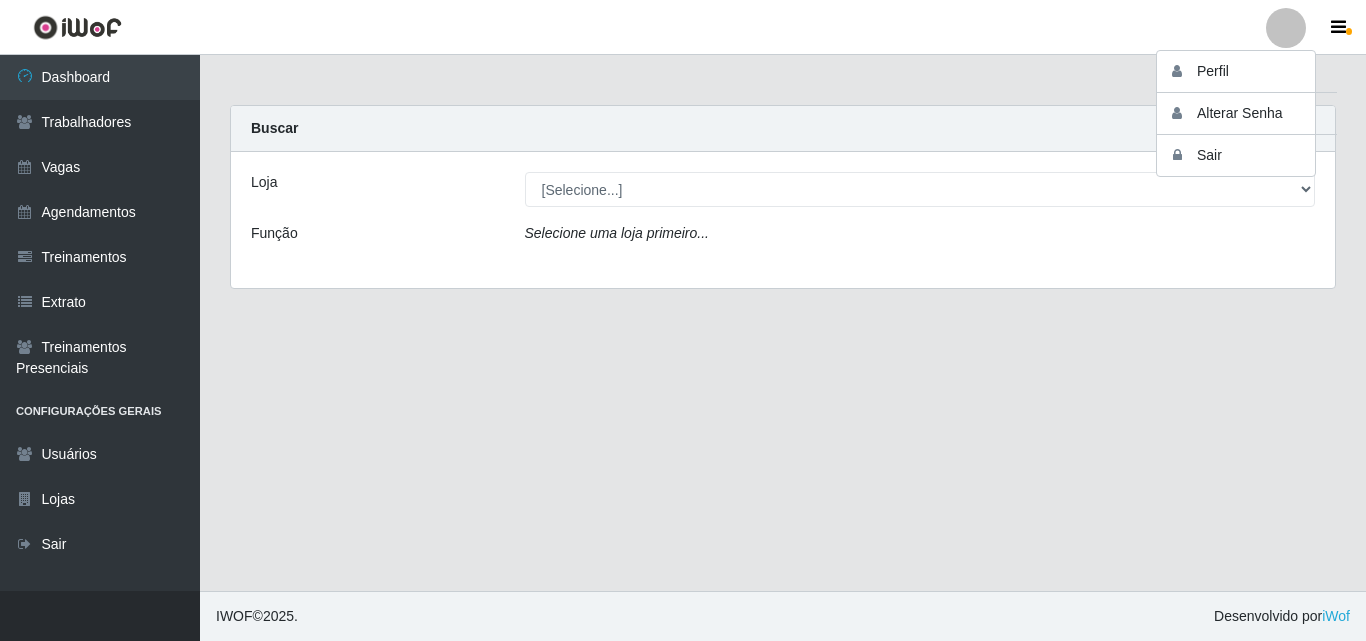 click at bounding box center [1286, 28] 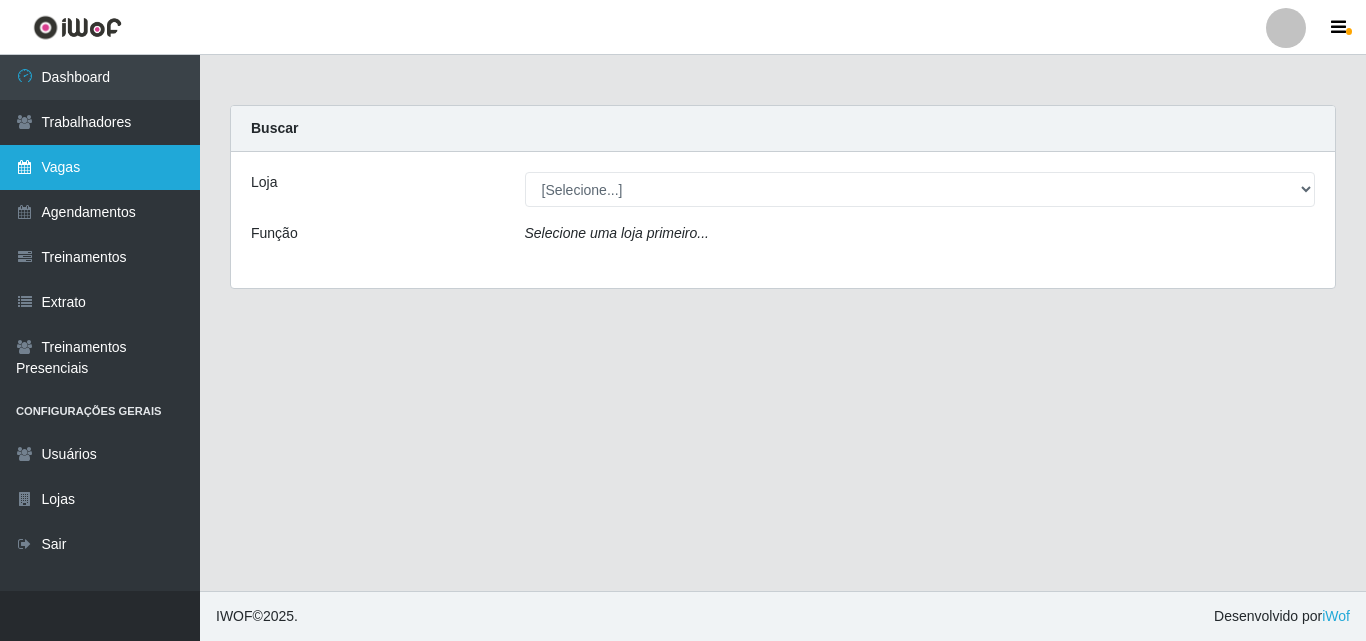 click on "Vagas" at bounding box center [100, 167] 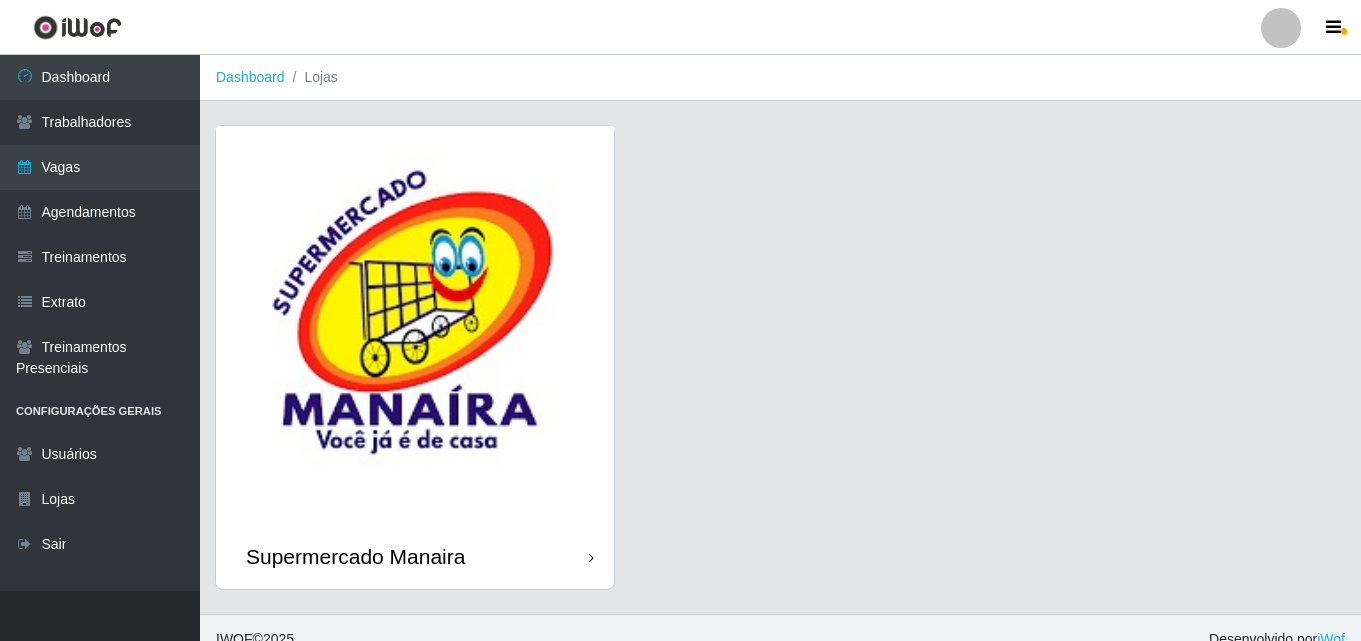 click at bounding box center (415, 325) 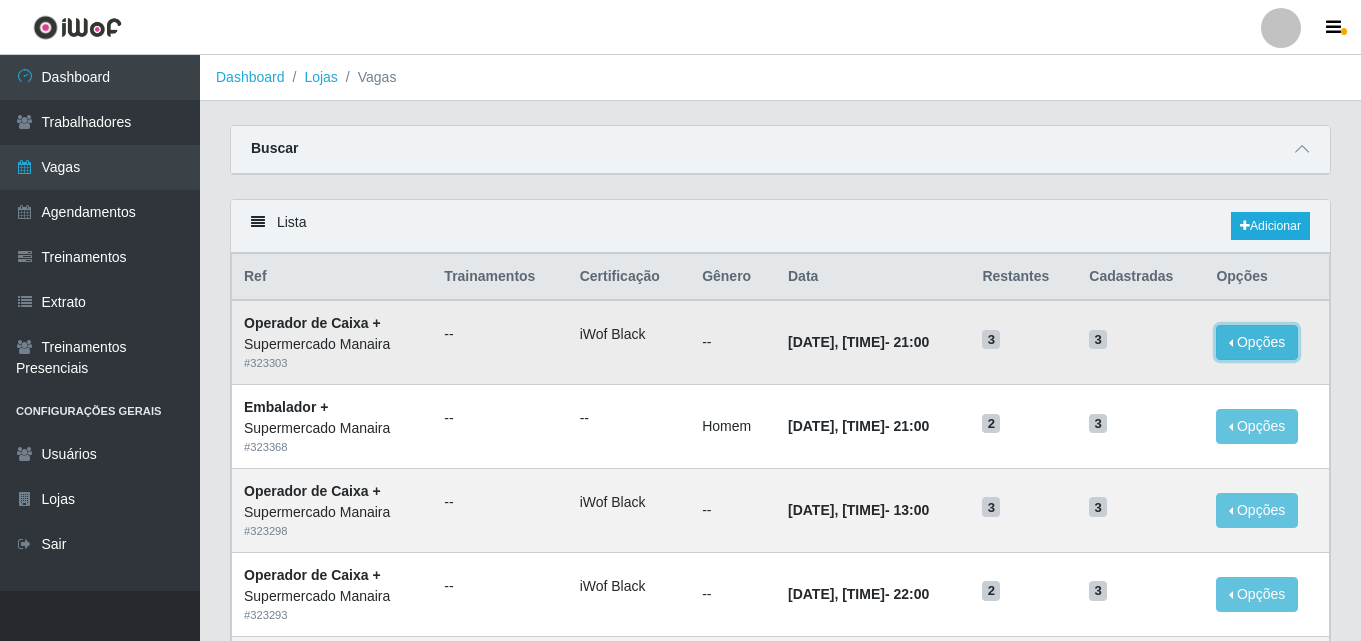 click on "Opções" at bounding box center (1257, 342) 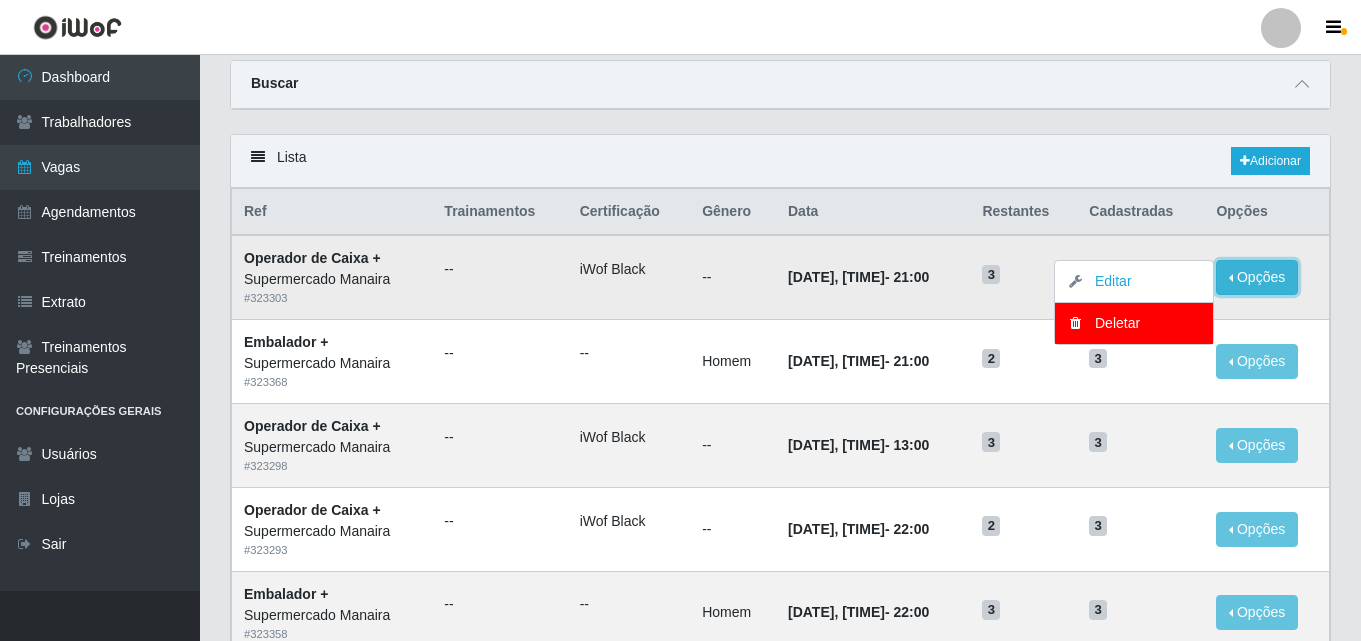 scroll, scrollTop: 100, scrollLeft: 0, axis: vertical 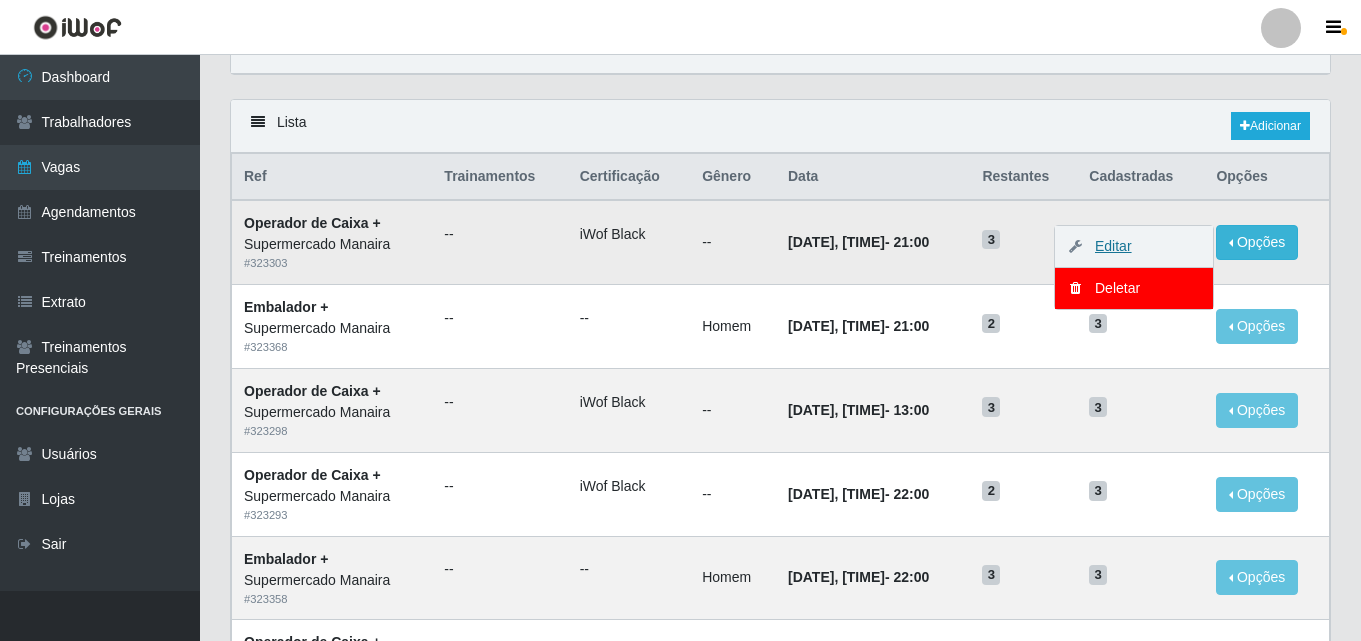 click on "Editar" at bounding box center (1103, 246) 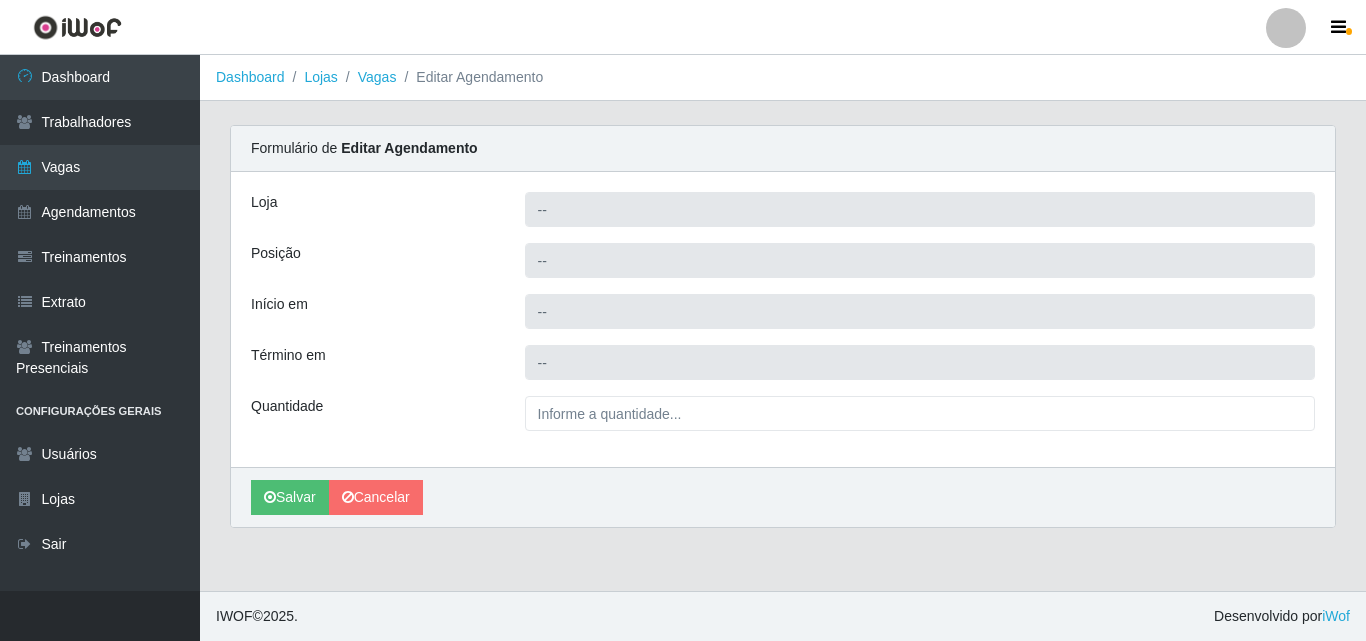 type on "Supermercado Manaira" 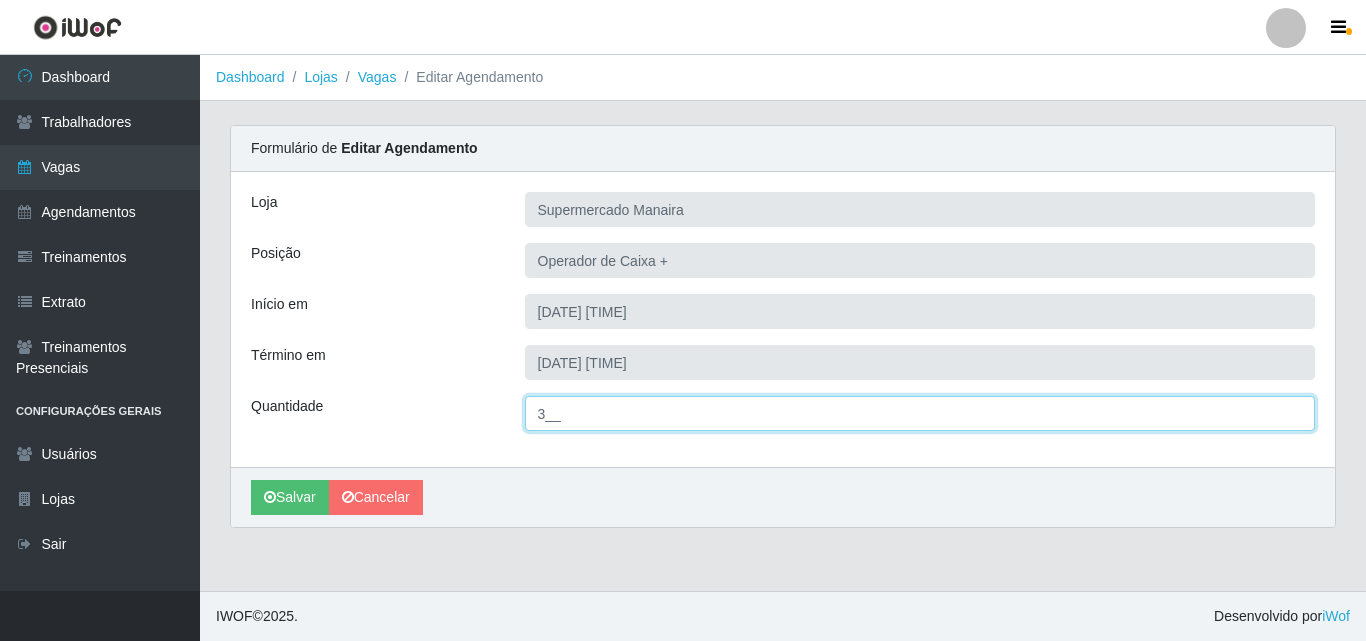 drag, startPoint x: 545, startPoint y: 416, endPoint x: 535, endPoint y: 417, distance: 10.049875 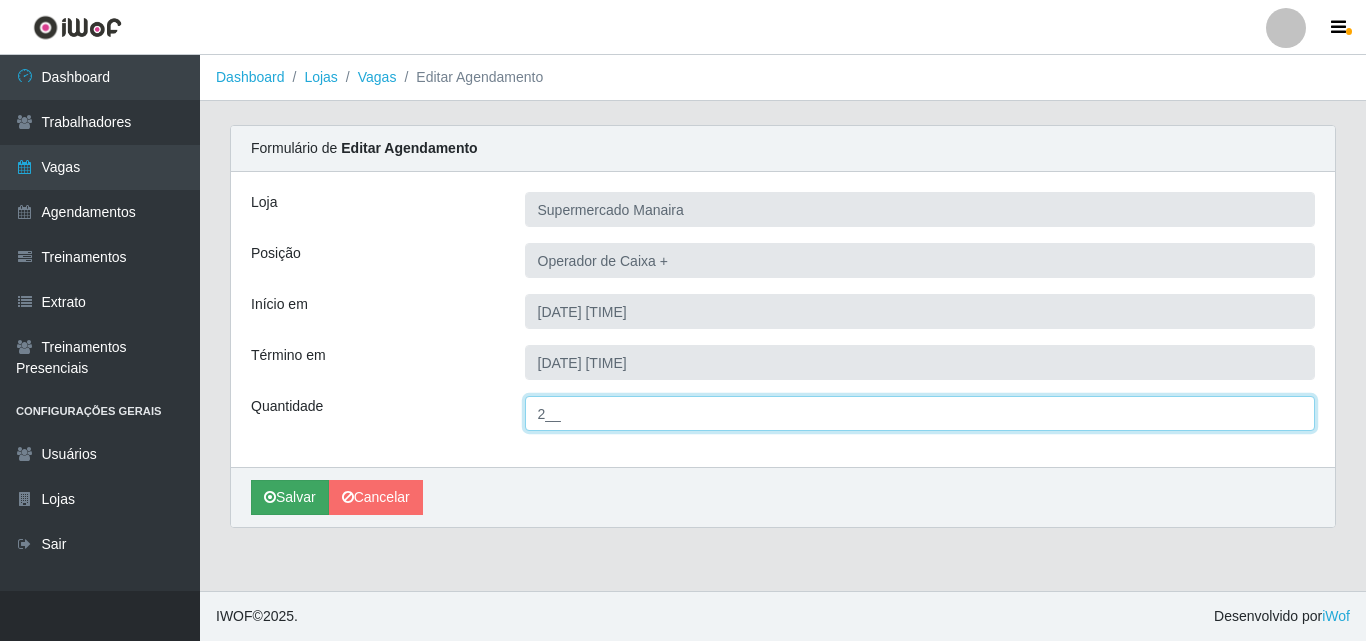 type on "2__" 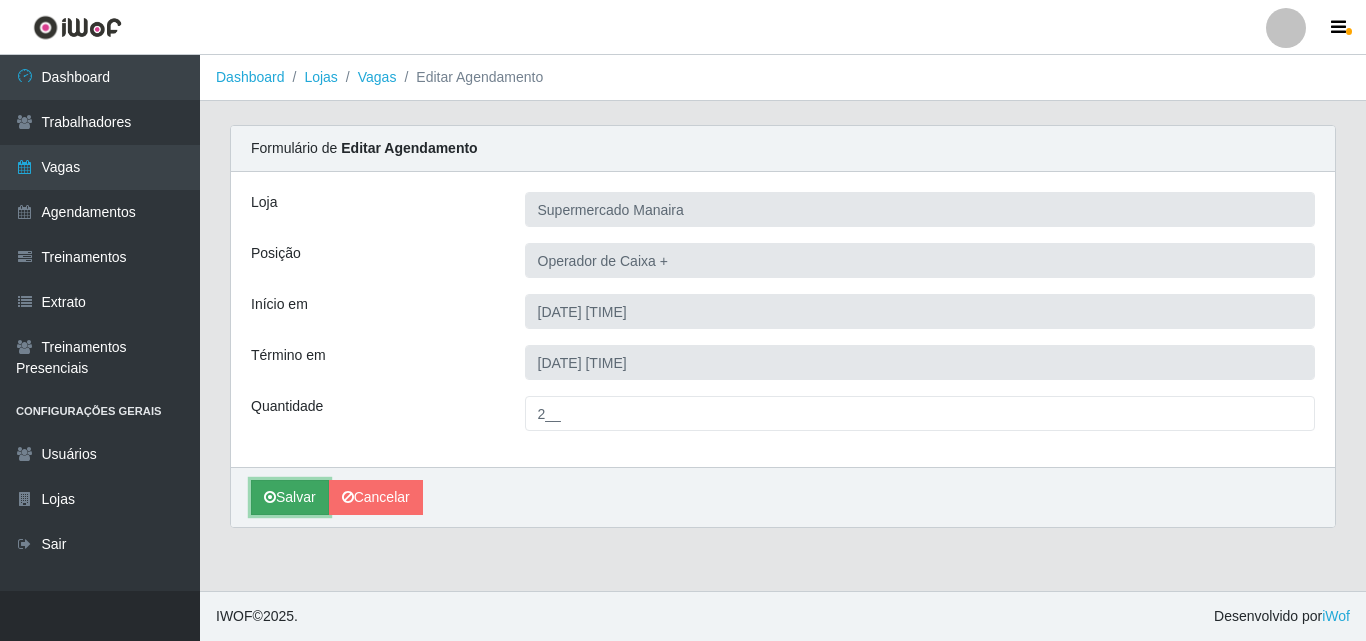 click on "Salvar" at bounding box center (290, 497) 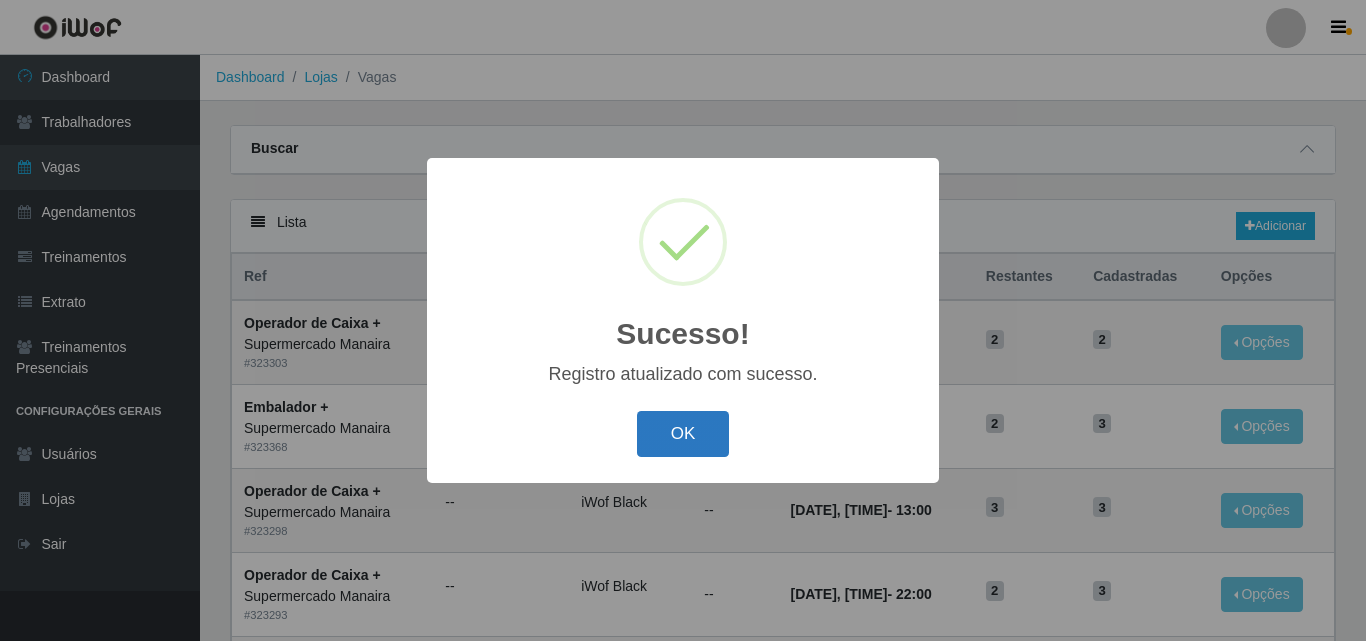 click on "OK" at bounding box center [683, 434] 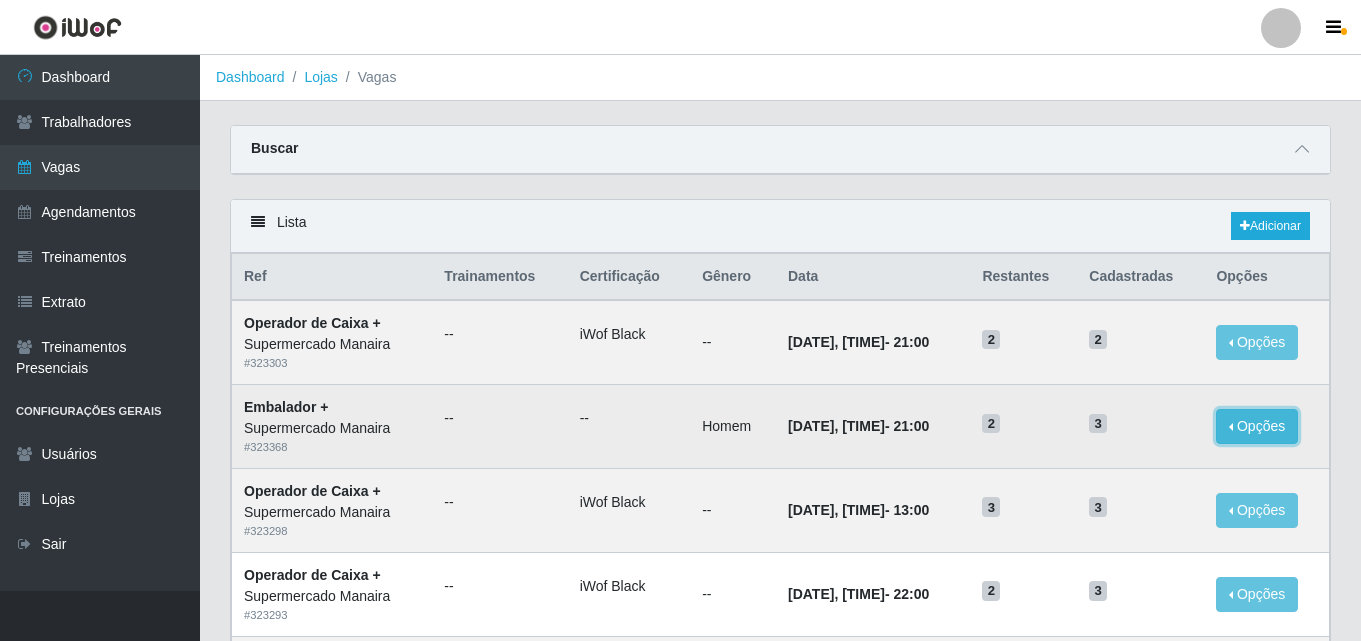click on "Opções" at bounding box center [1257, 426] 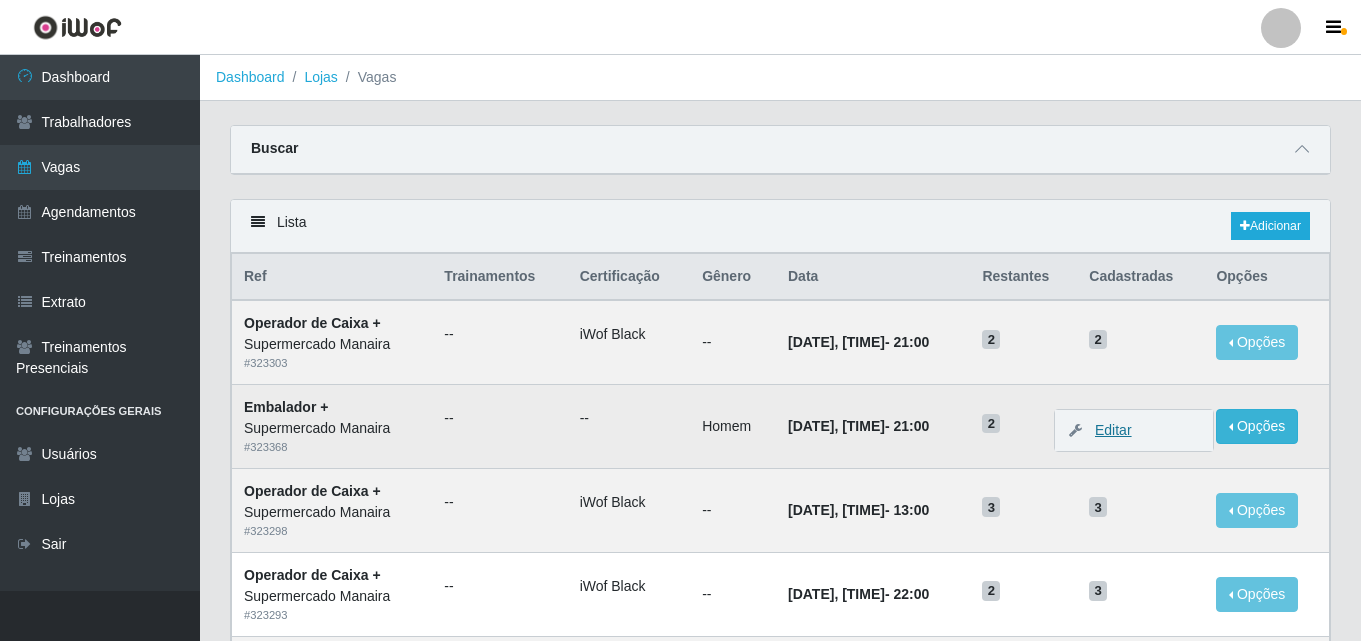 click on "Editar" at bounding box center [1103, 430] 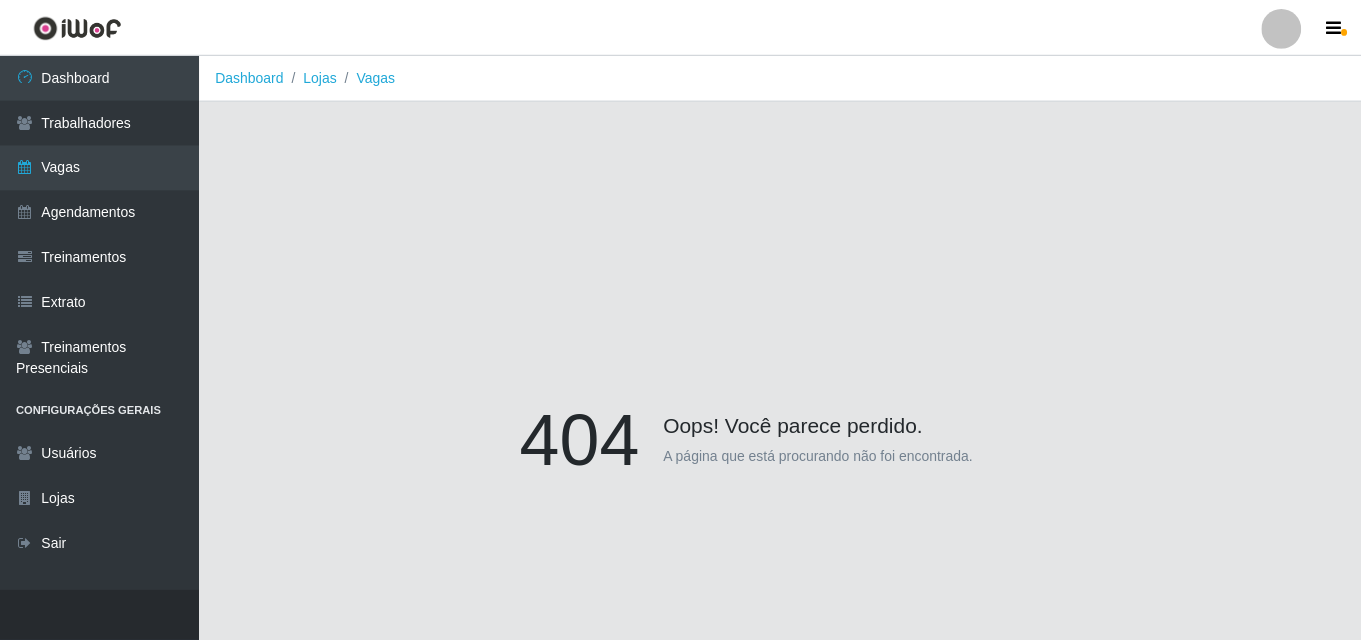 scroll, scrollTop: 0, scrollLeft: 0, axis: both 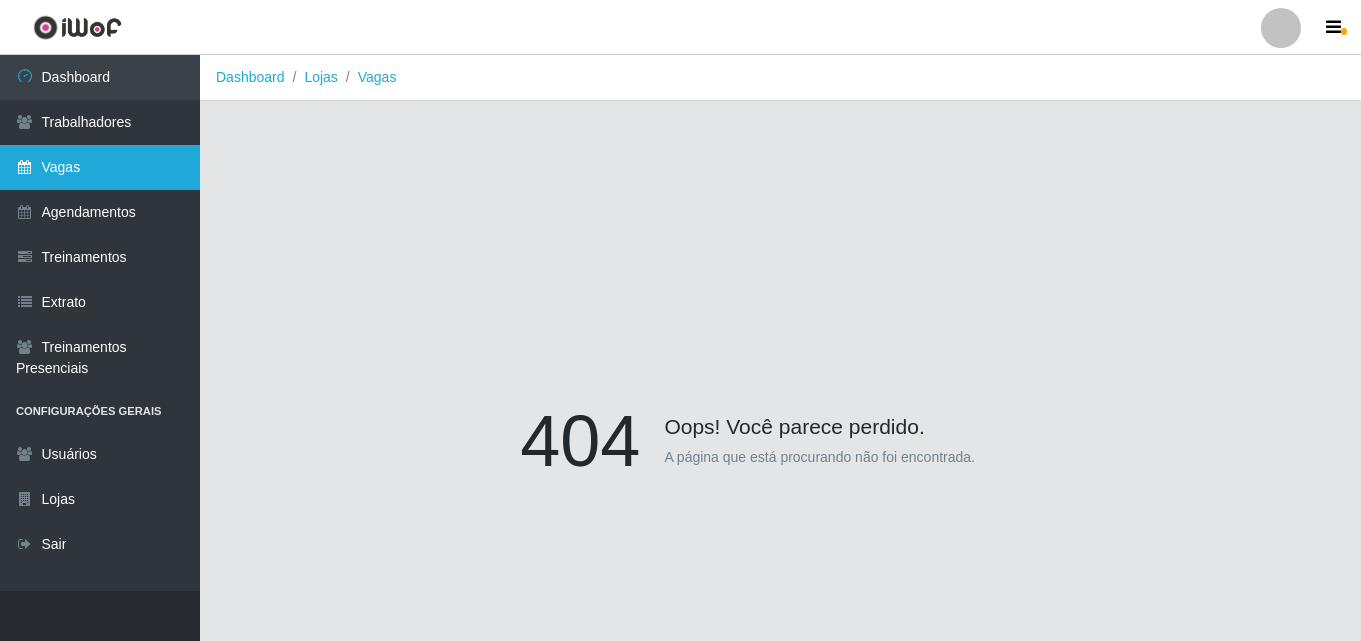 click on "Vagas" at bounding box center [100, 167] 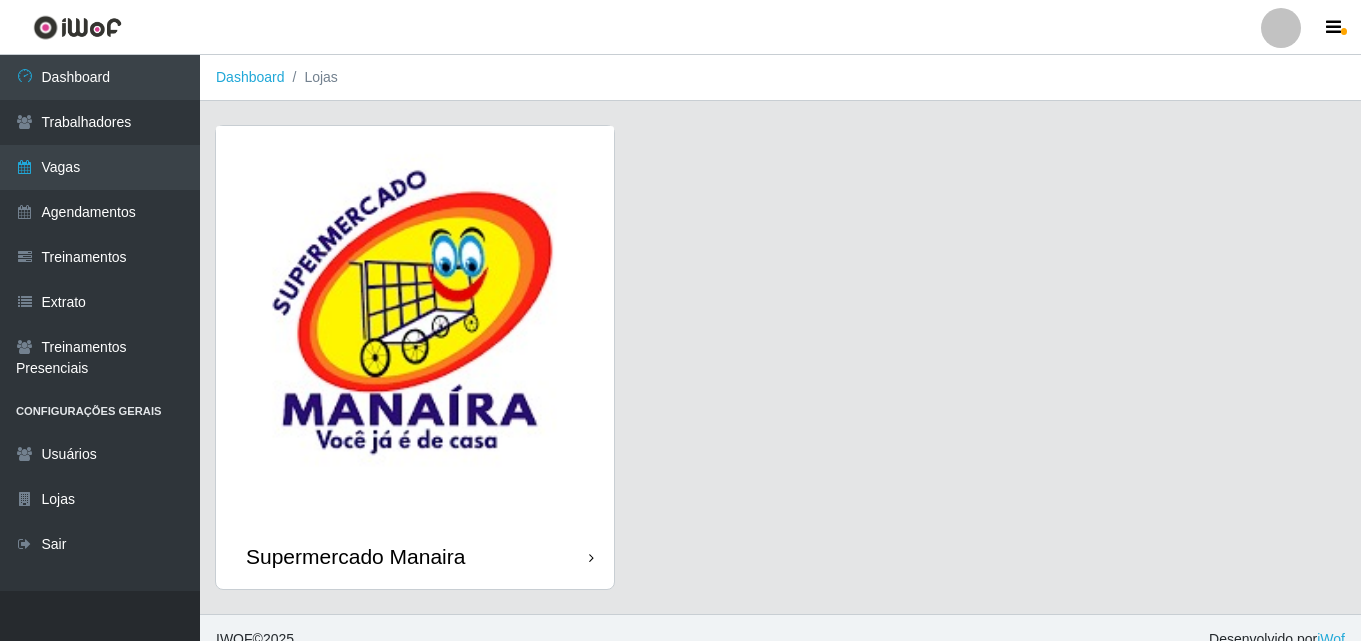 click on "Supermercado Manaira" at bounding box center (415, 556) 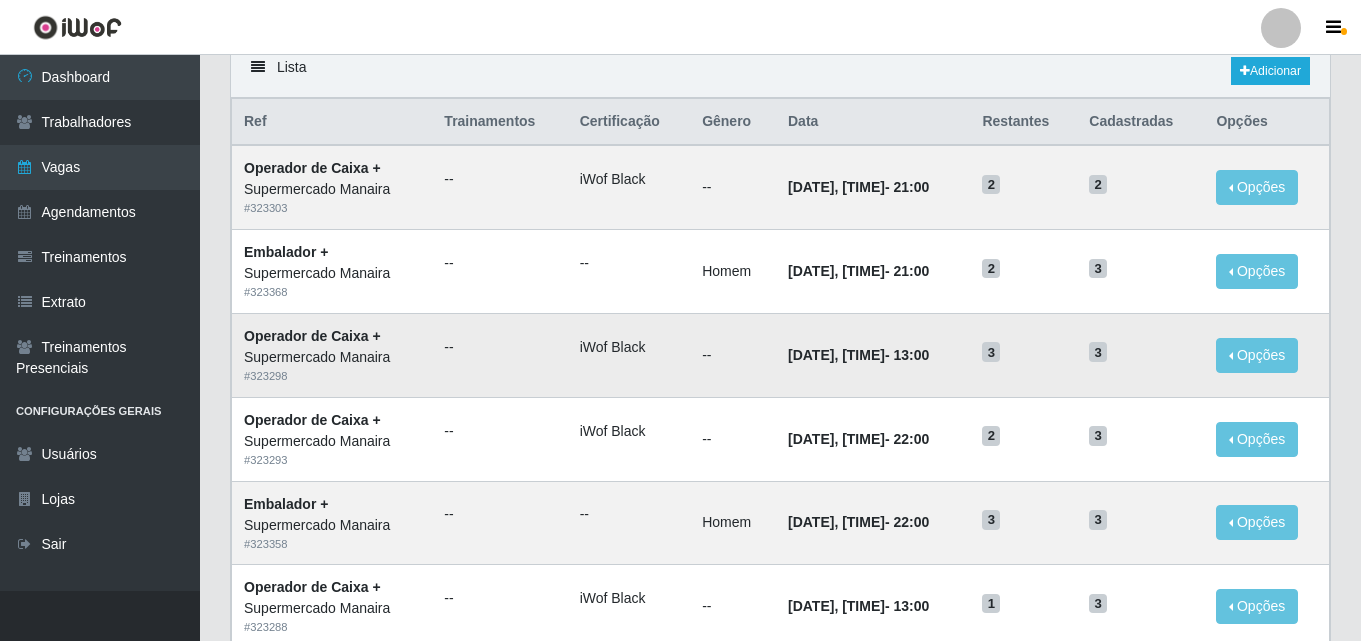scroll, scrollTop: 200, scrollLeft: 0, axis: vertical 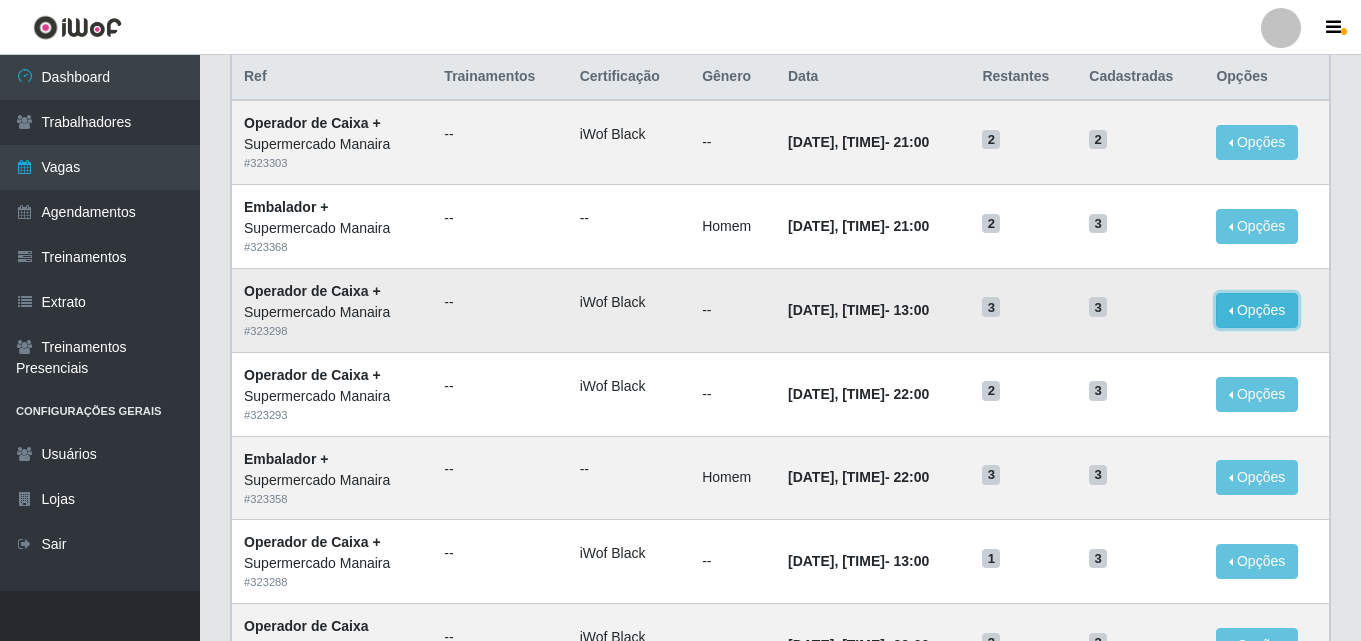 click on "Opções" at bounding box center [1257, 310] 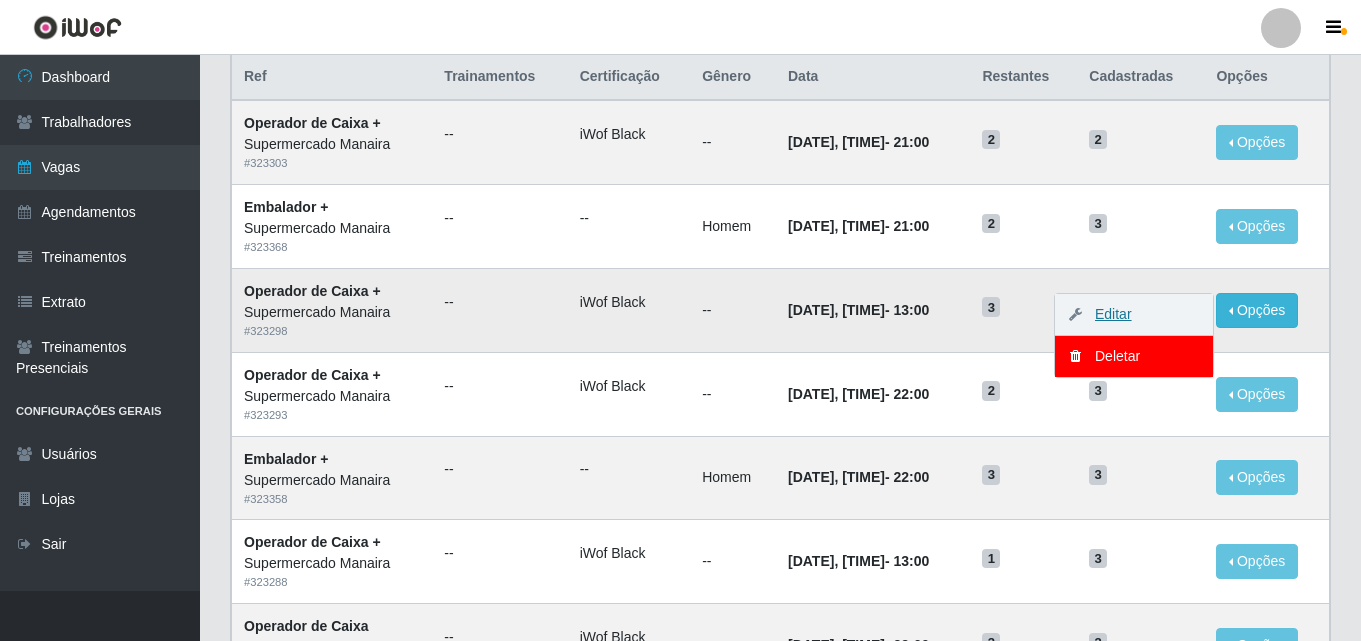 click on "Editar" at bounding box center [1103, 314] 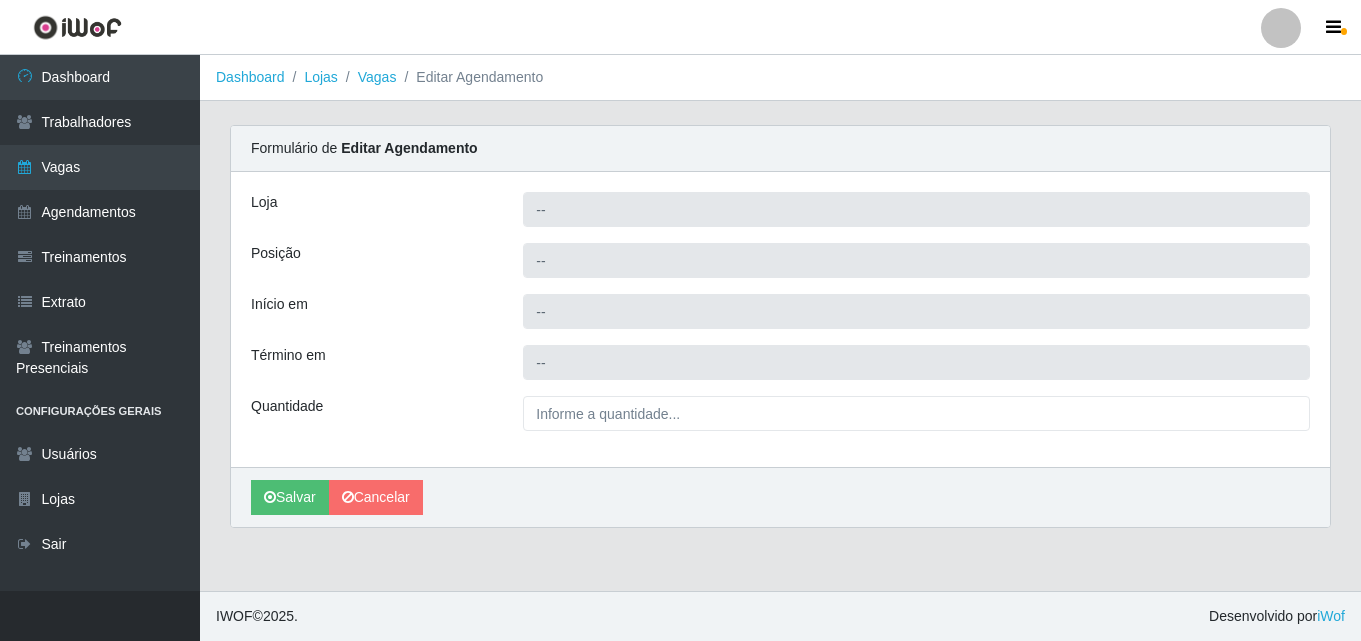 scroll, scrollTop: 0, scrollLeft: 0, axis: both 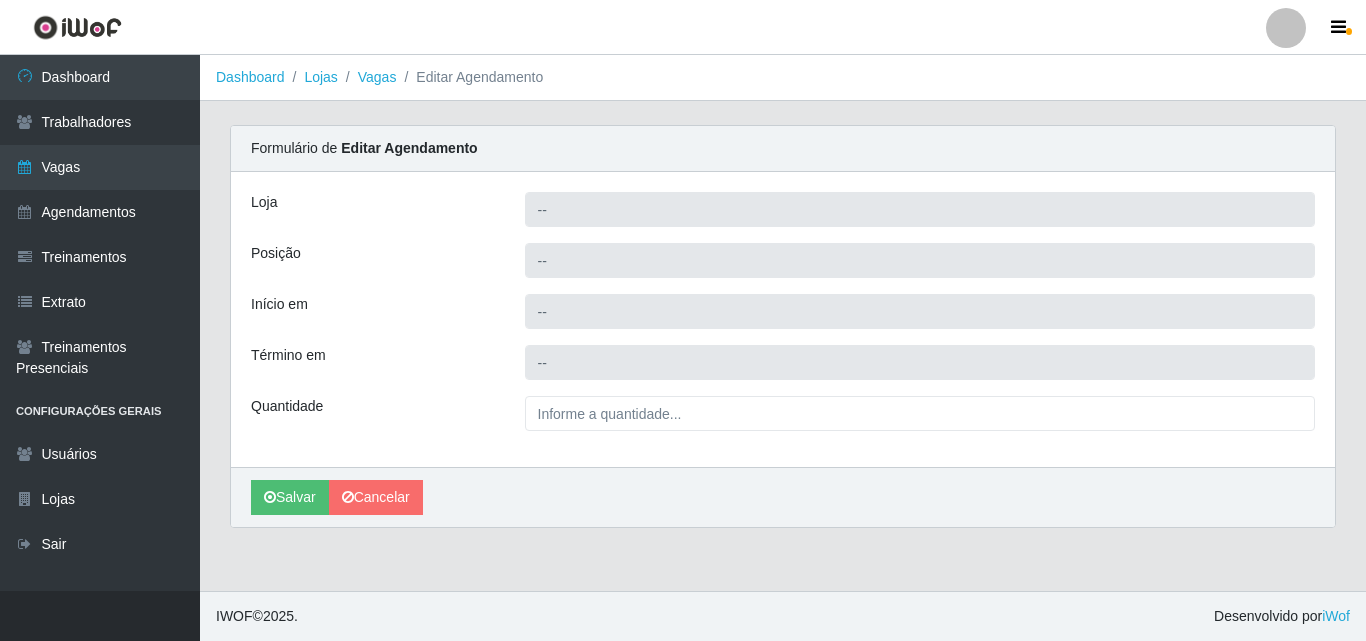 type on "Supermercado Manaira" 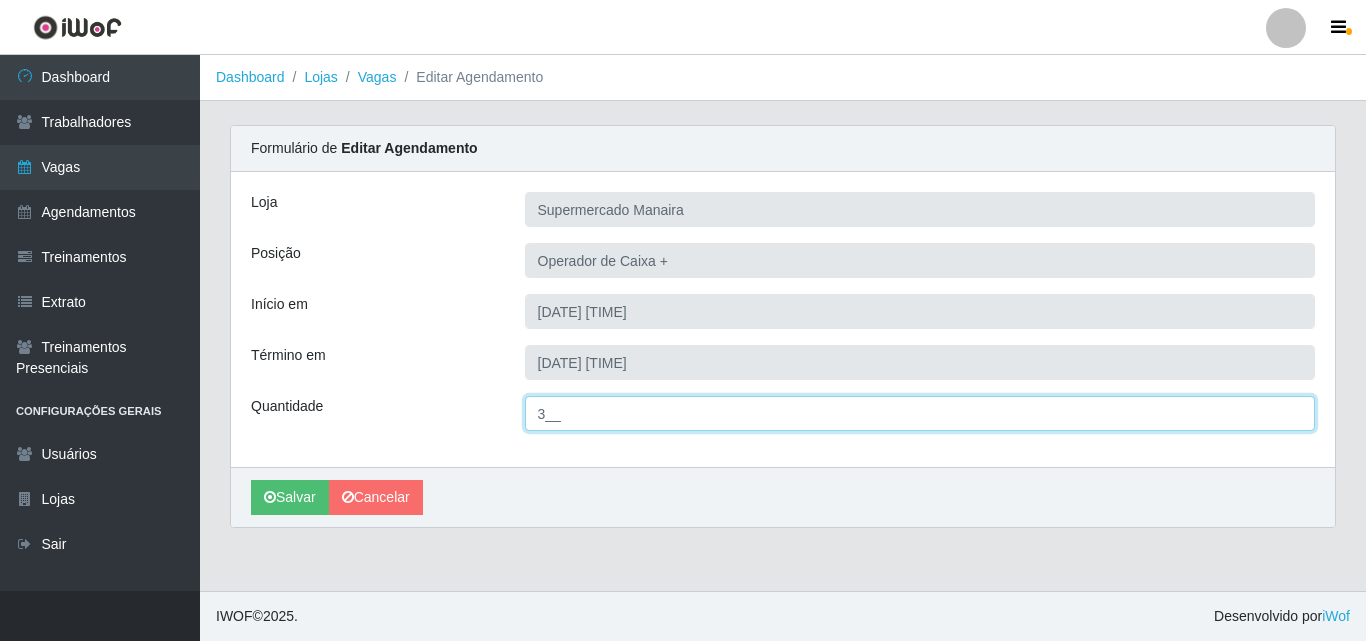 drag, startPoint x: 547, startPoint y: 413, endPoint x: 535, endPoint y: 415, distance: 12.165525 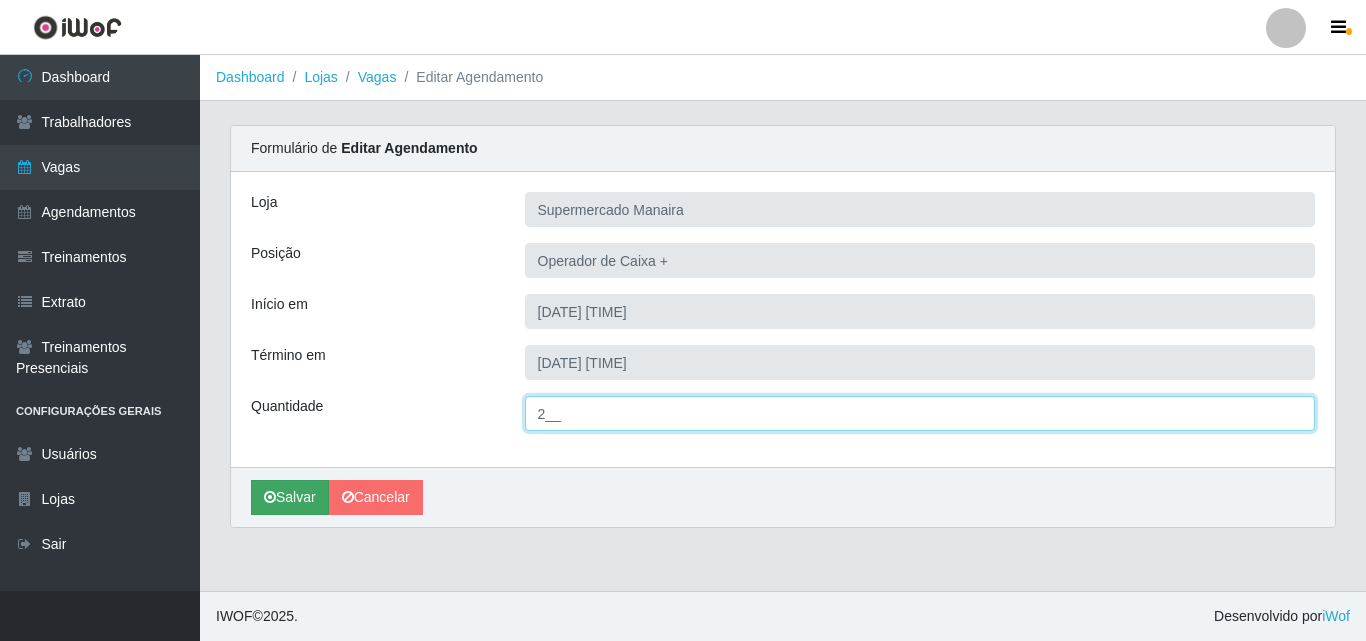 type on "2__" 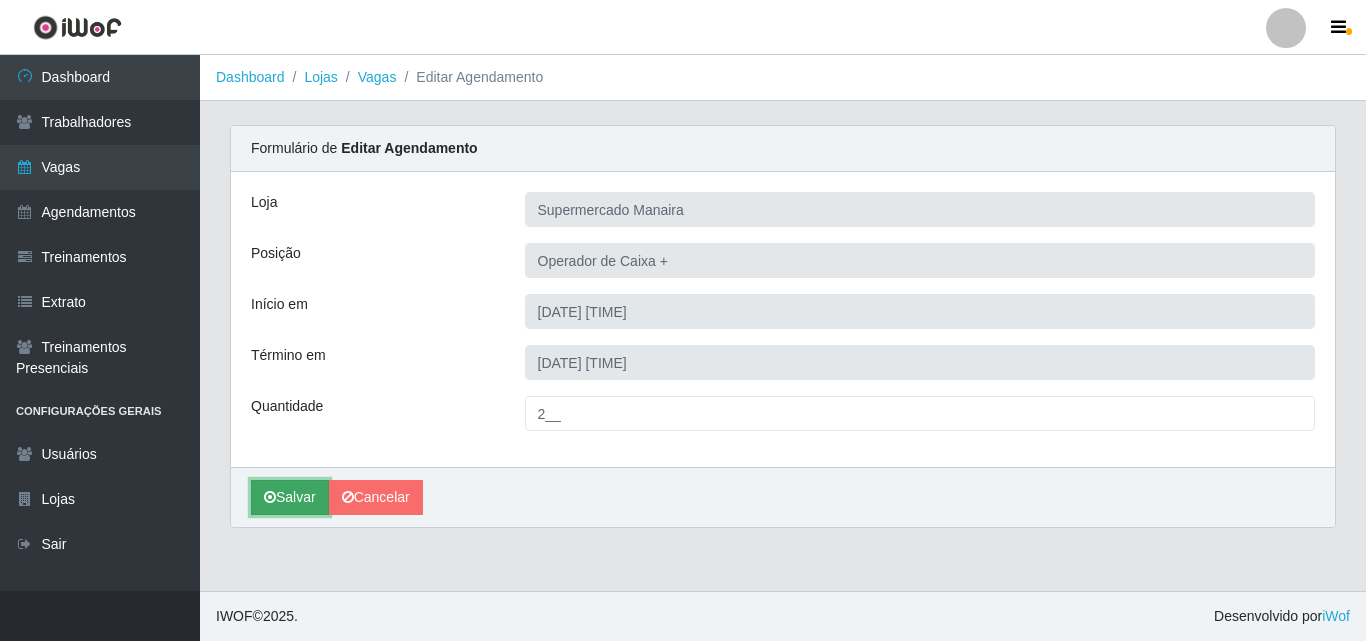 click on "Salvar" at bounding box center (290, 497) 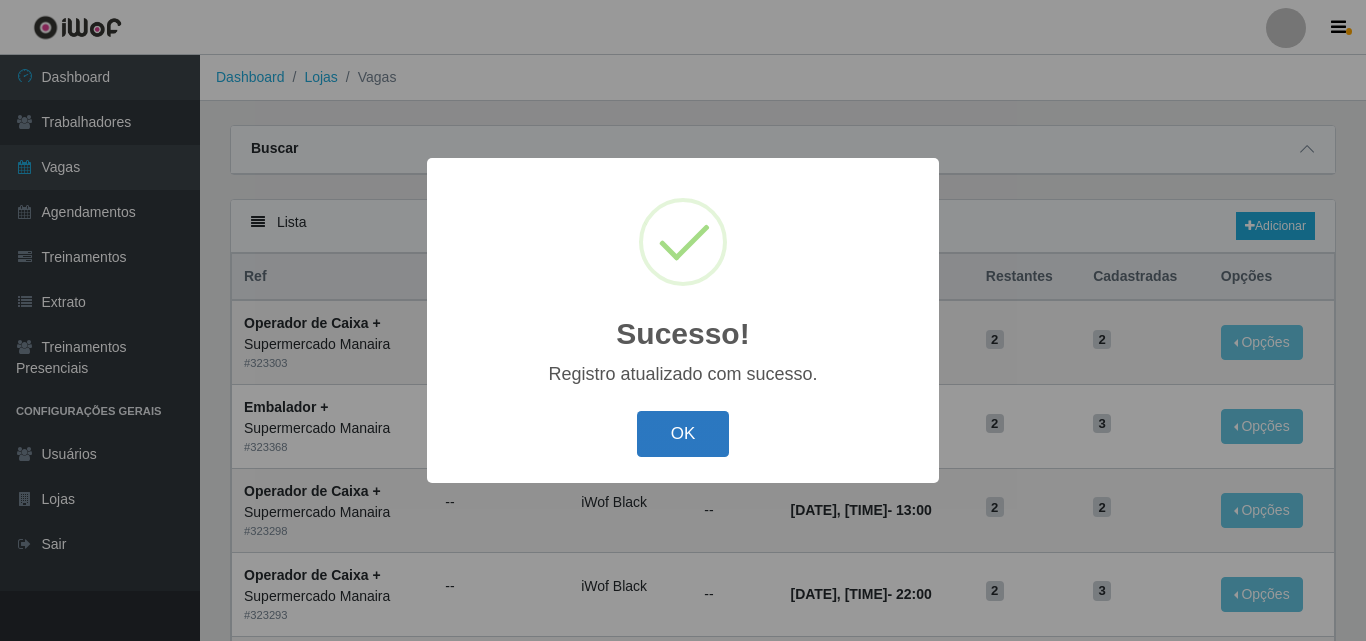 click on "OK" at bounding box center [683, 434] 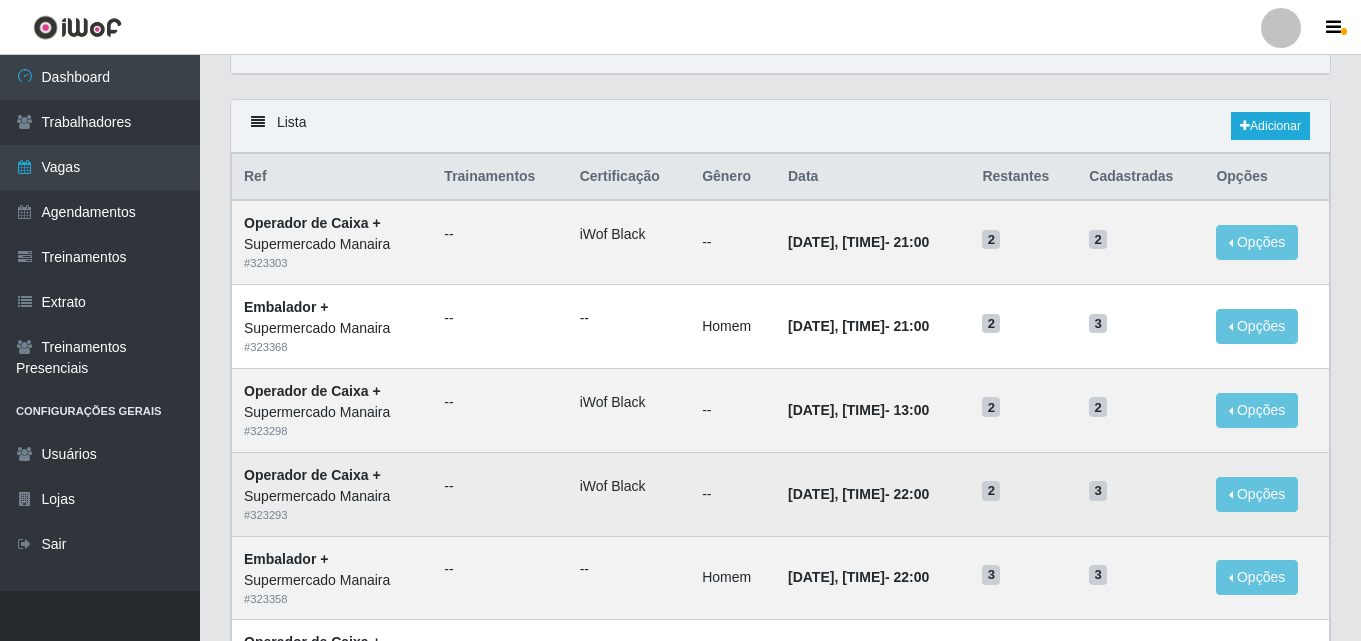 scroll, scrollTop: 200, scrollLeft: 0, axis: vertical 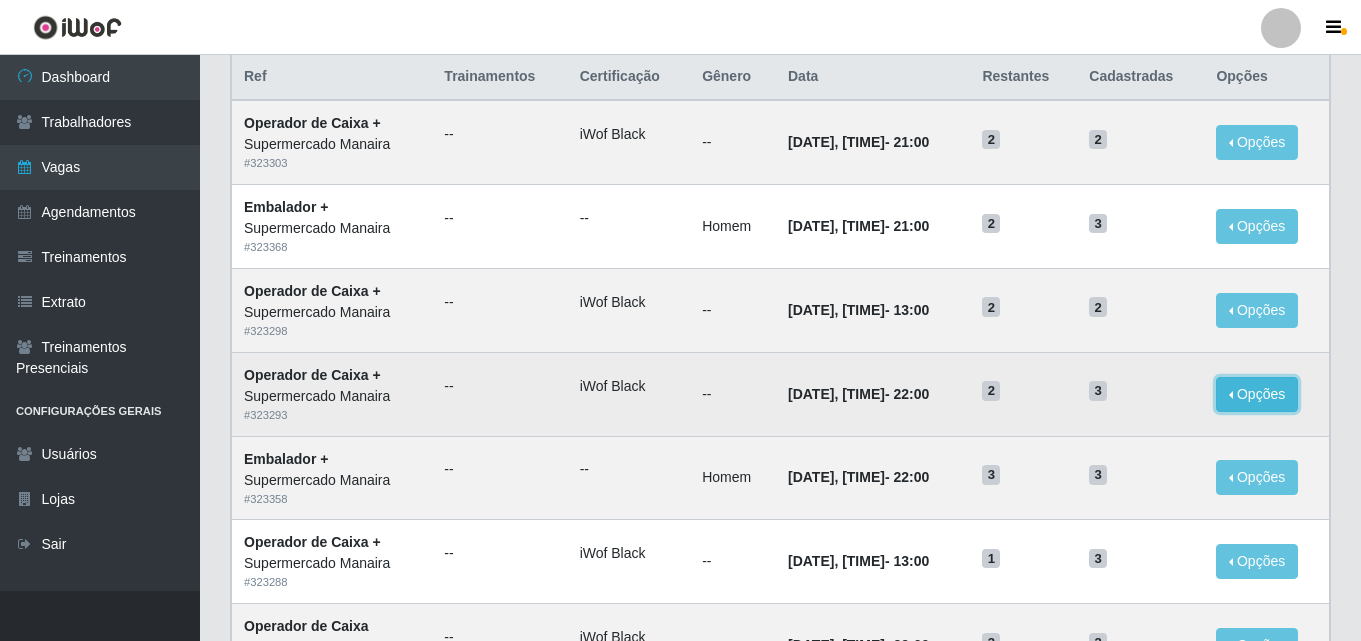 click on "Opções" at bounding box center (1257, 394) 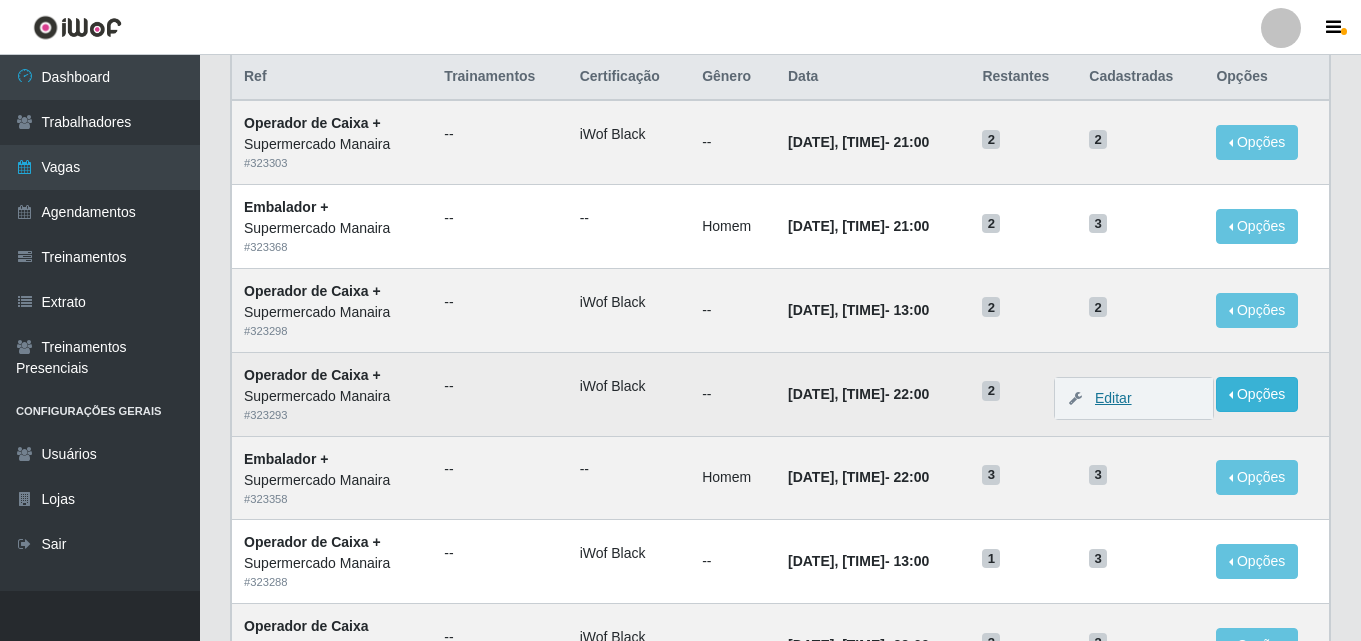 click on "Editar" at bounding box center (1103, 398) 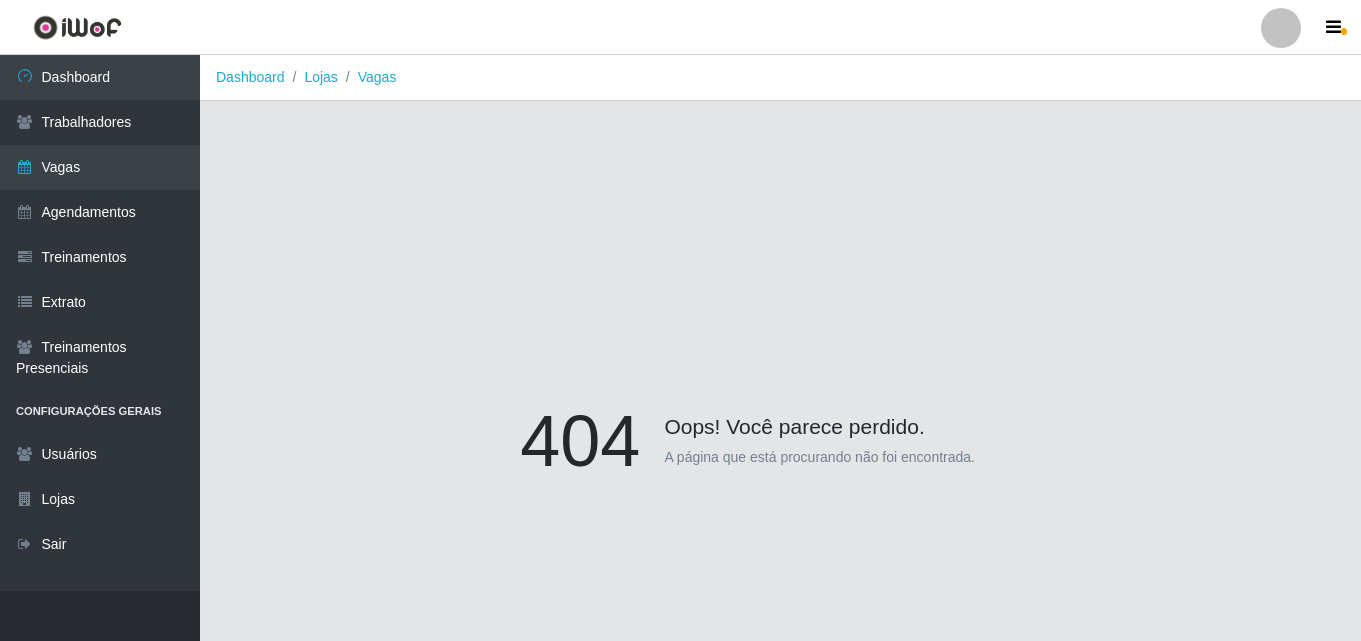 scroll, scrollTop: 175, scrollLeft: 0, axis: vertical 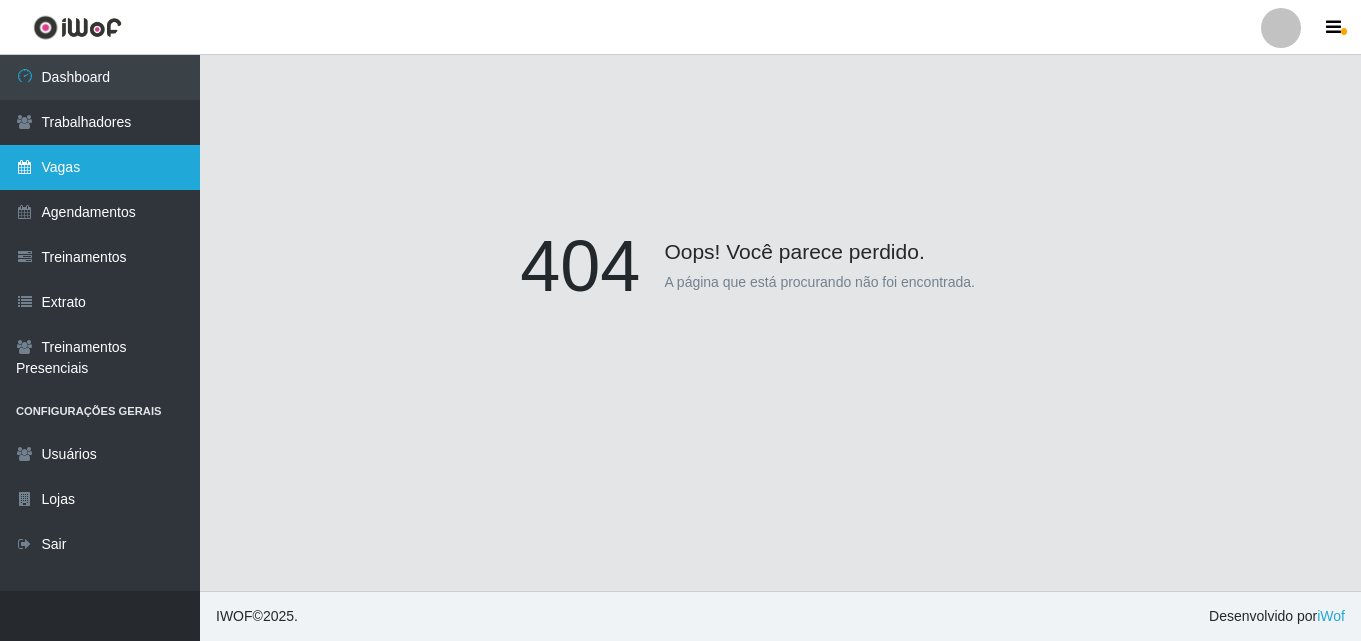 click on "Vagas" at bounding box center (100, 167) 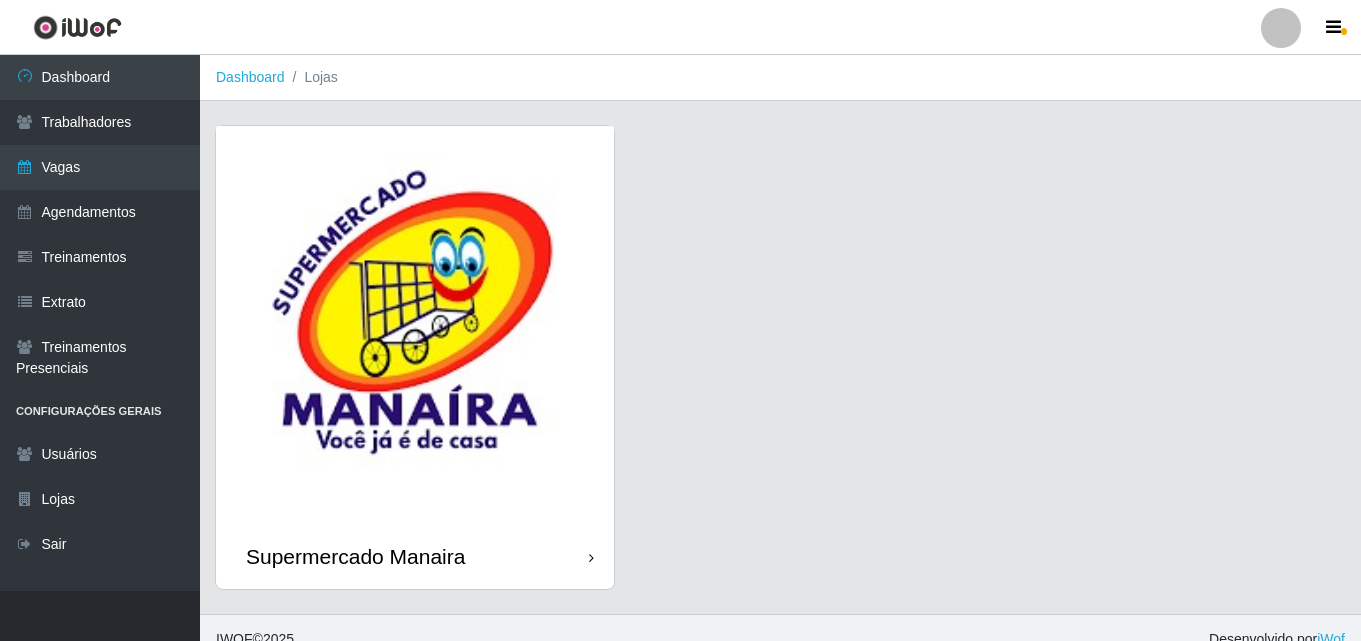 click at bounding box center (415, 325) 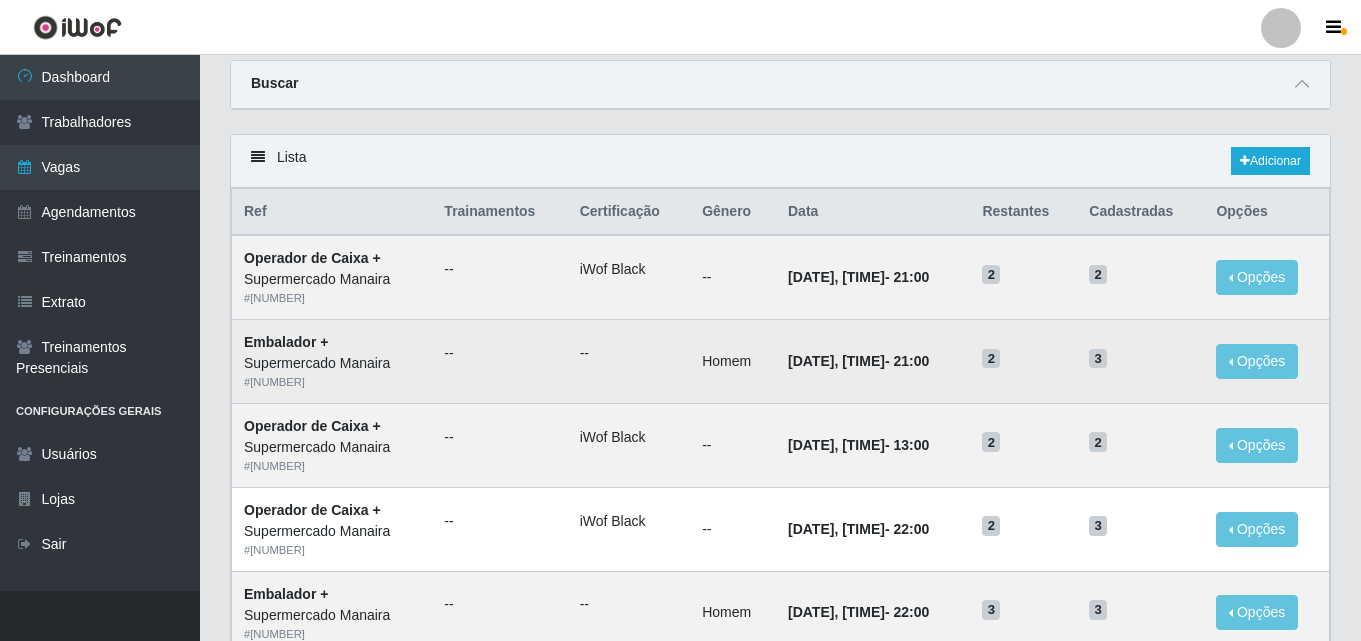 scroll, scrollTop: 100, scrollLeft: 0, axis: vertical 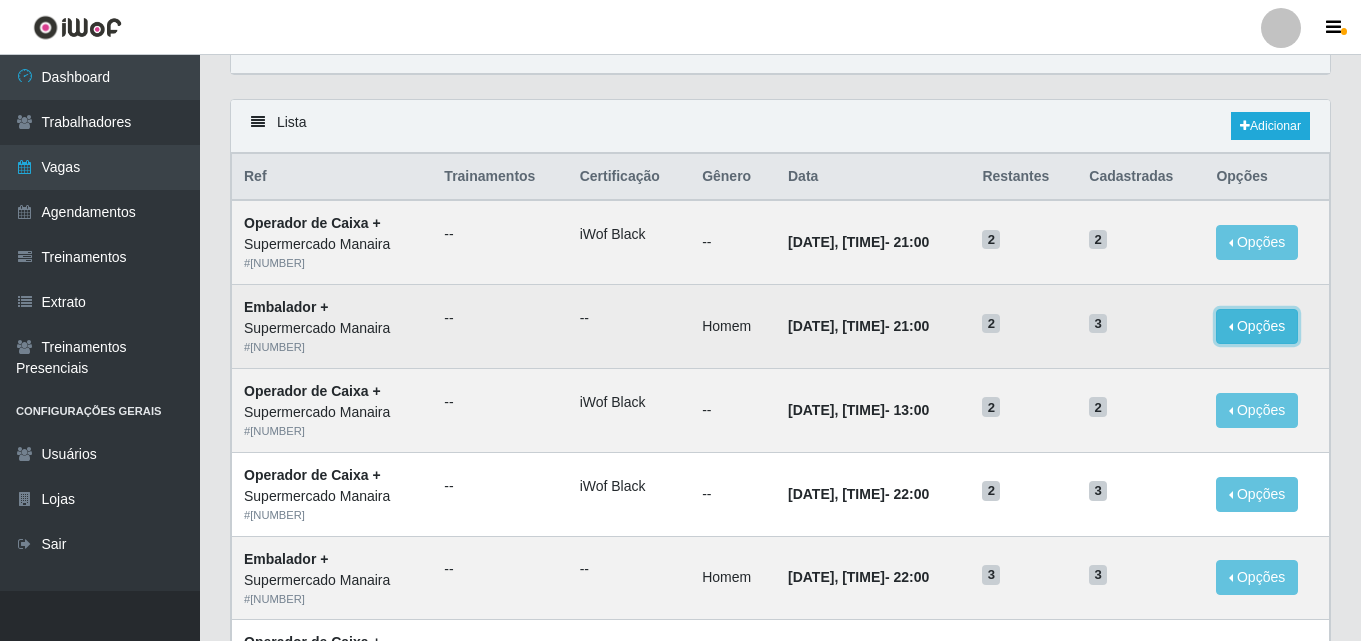 click on "Opções" at bounding box center (1257, 326) 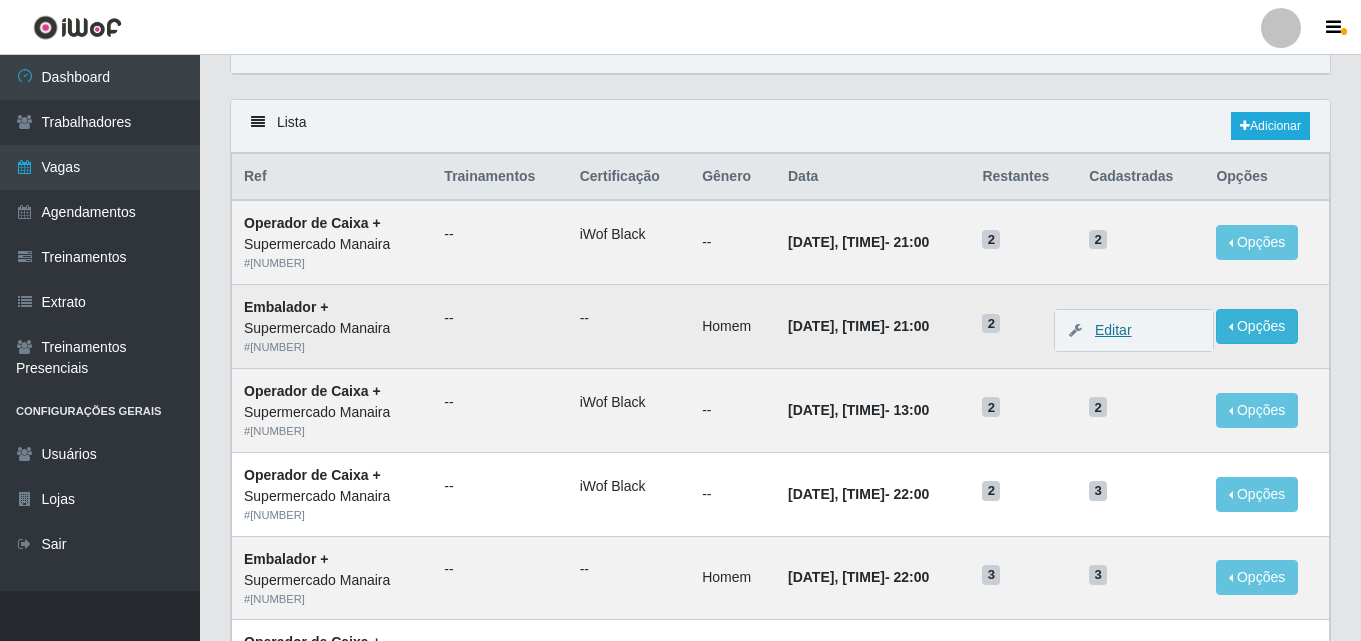 click on "Editar" at bounding box center [1103, 330] 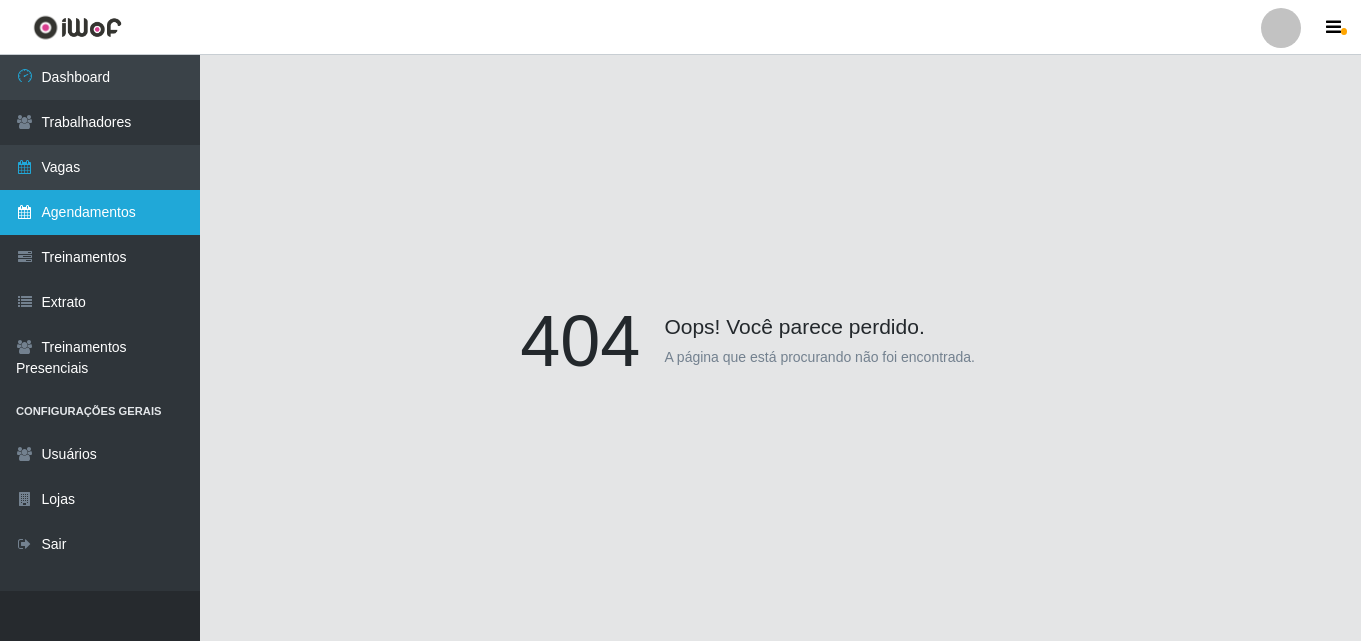 click on "Agendamentos" at bounding box center [100, 212] 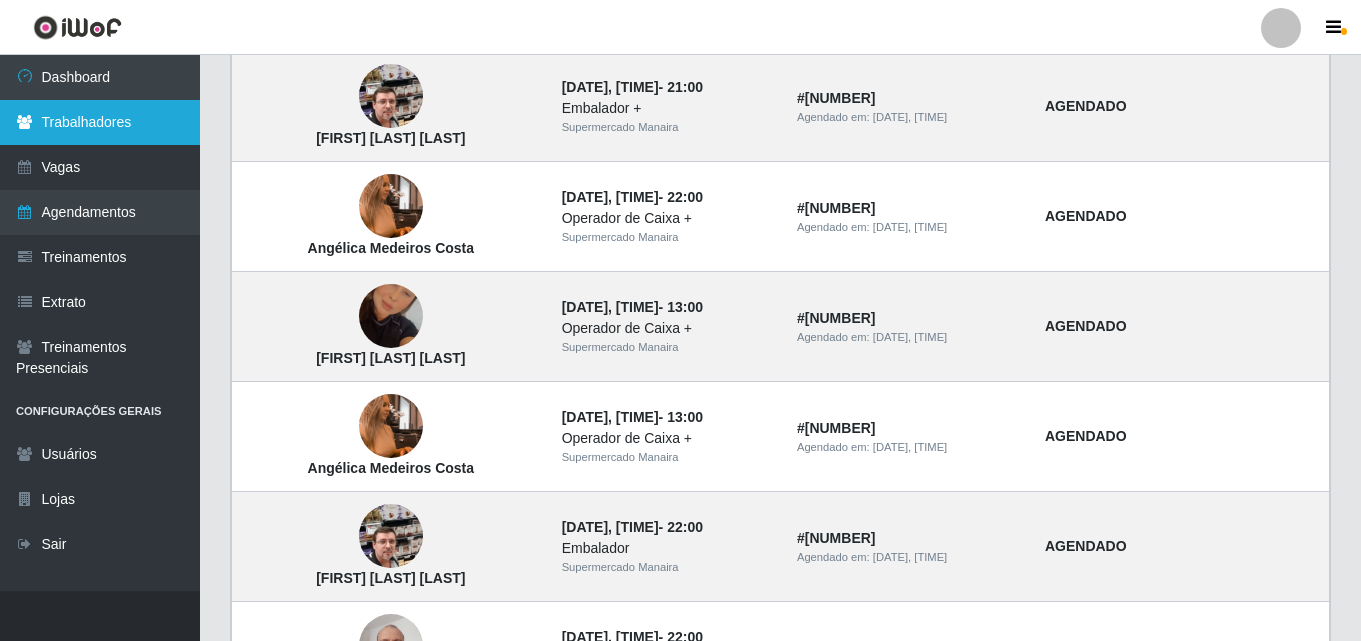 scroll, scrollTop: 247, scrollLeft: 0, axis: vertical 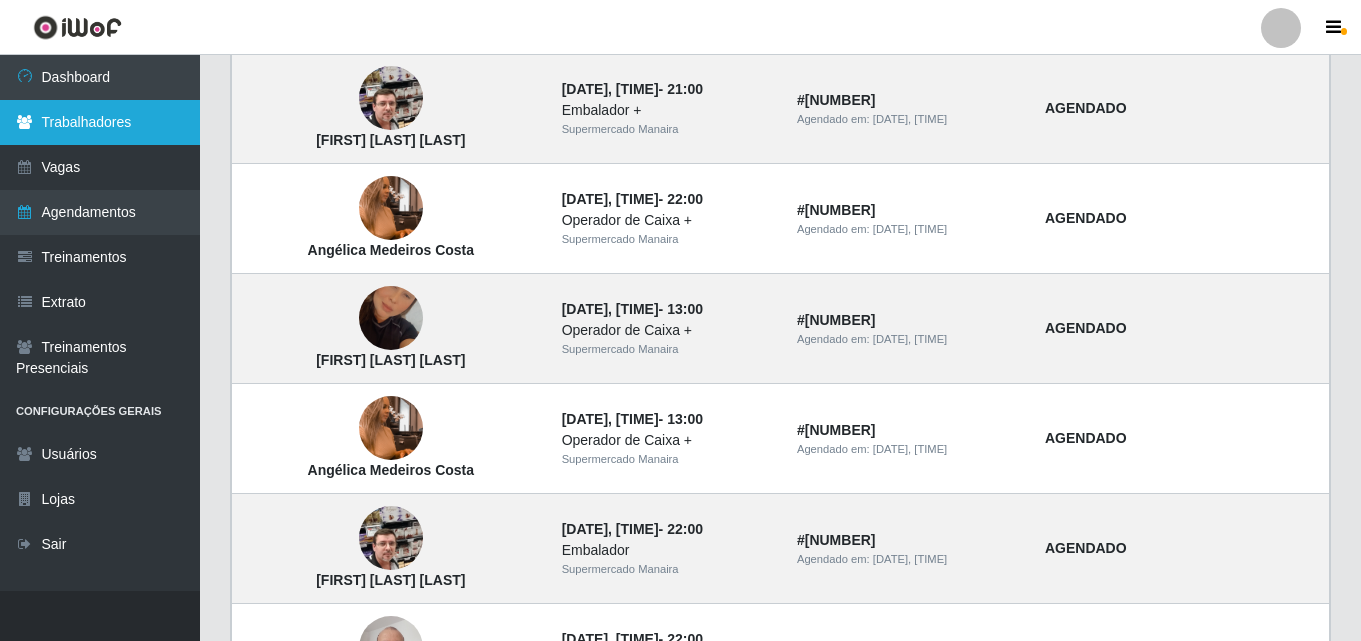 click on "Trabalhadores" at bounding box center (100, 122) 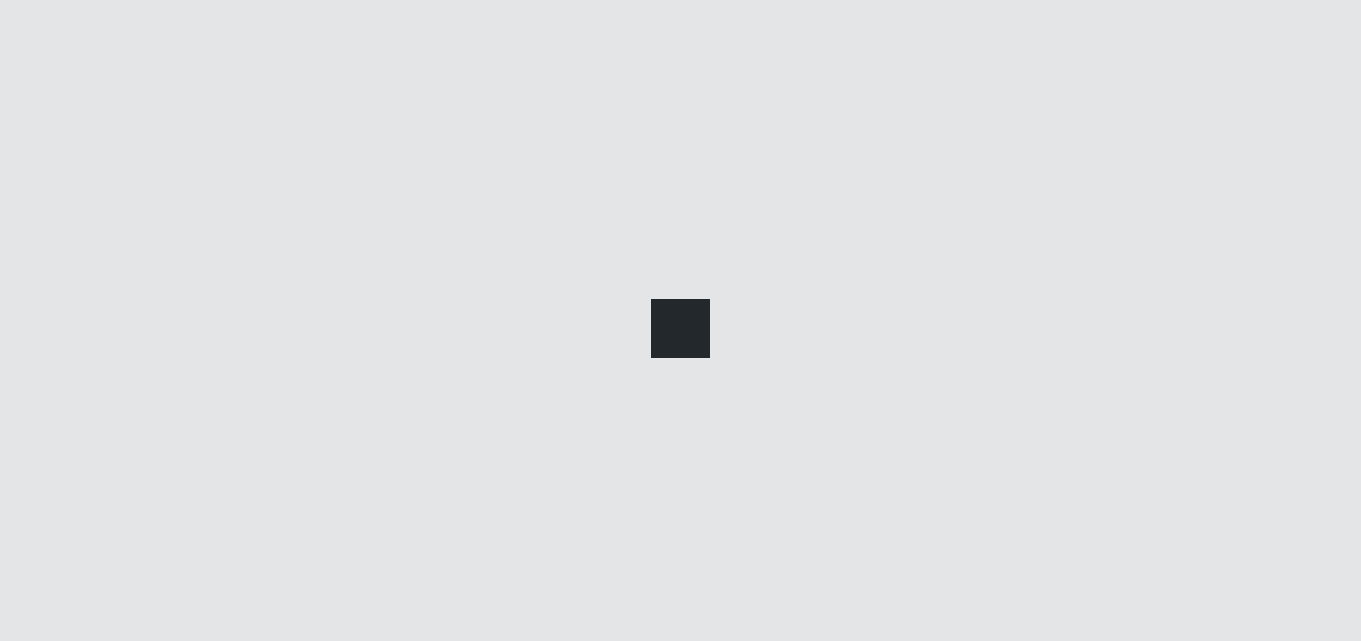 scroll, scrollTop: 0, scrollLeft: 0, axis: both 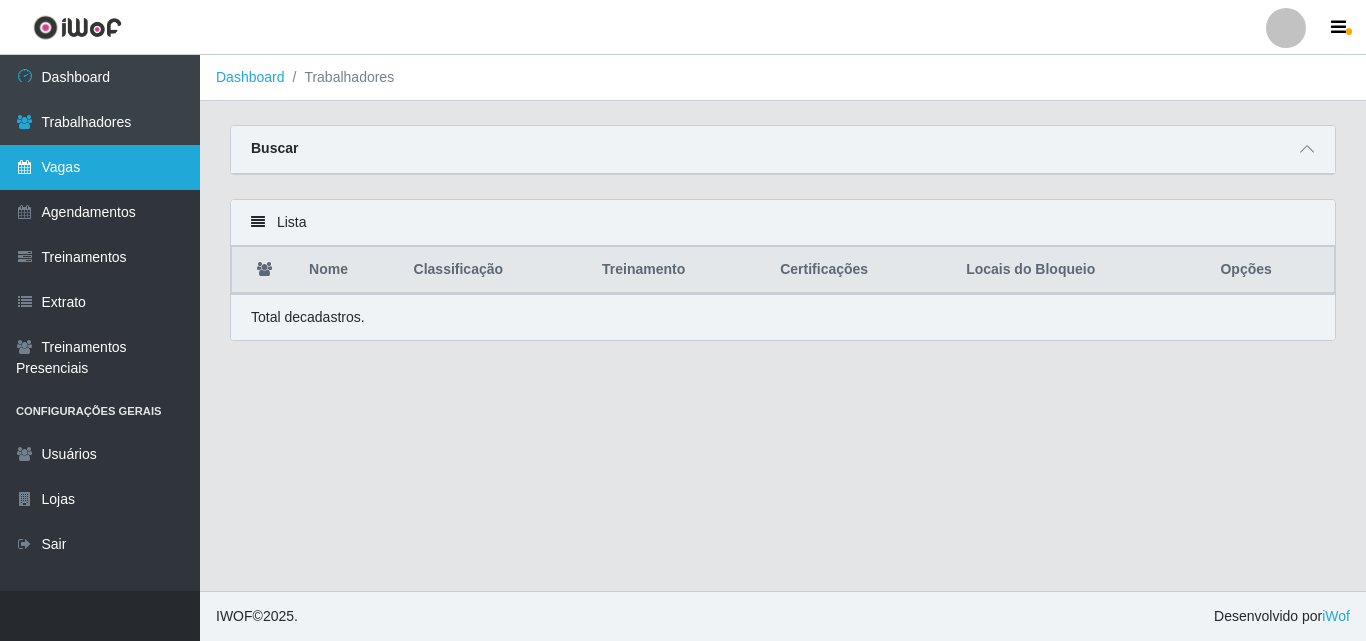 click on "Vagas" at bounding box center [100, 167] 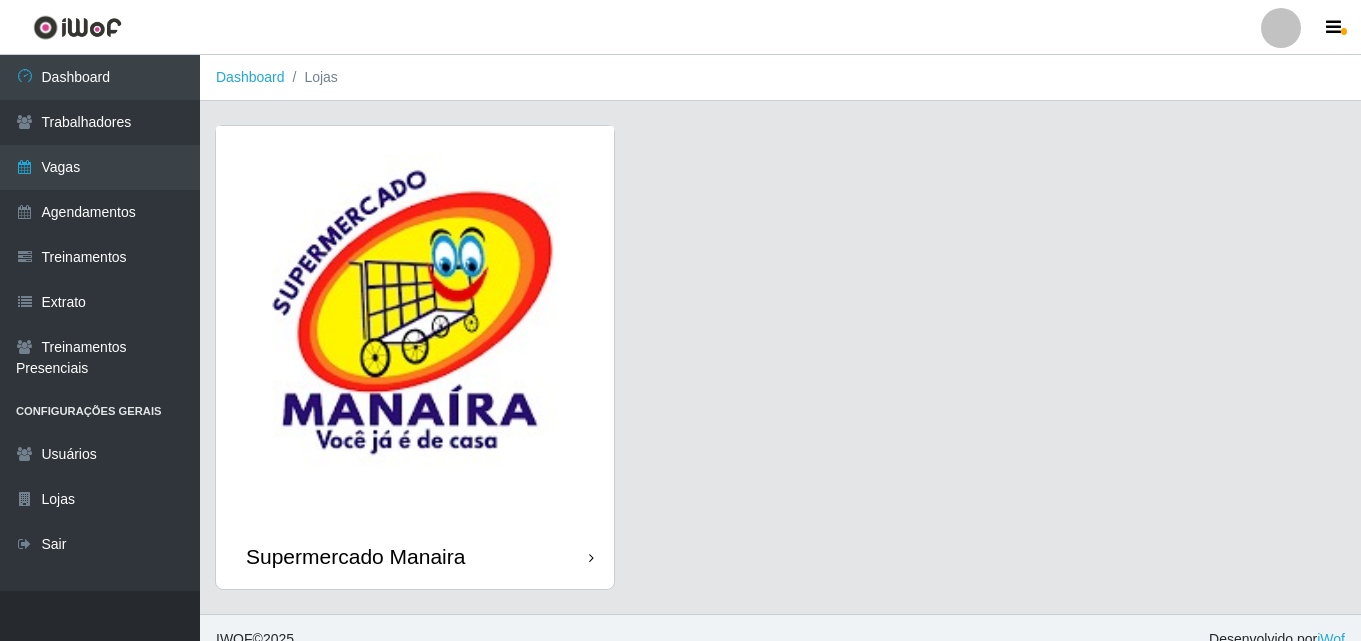 click at bounding box center [415, 325] 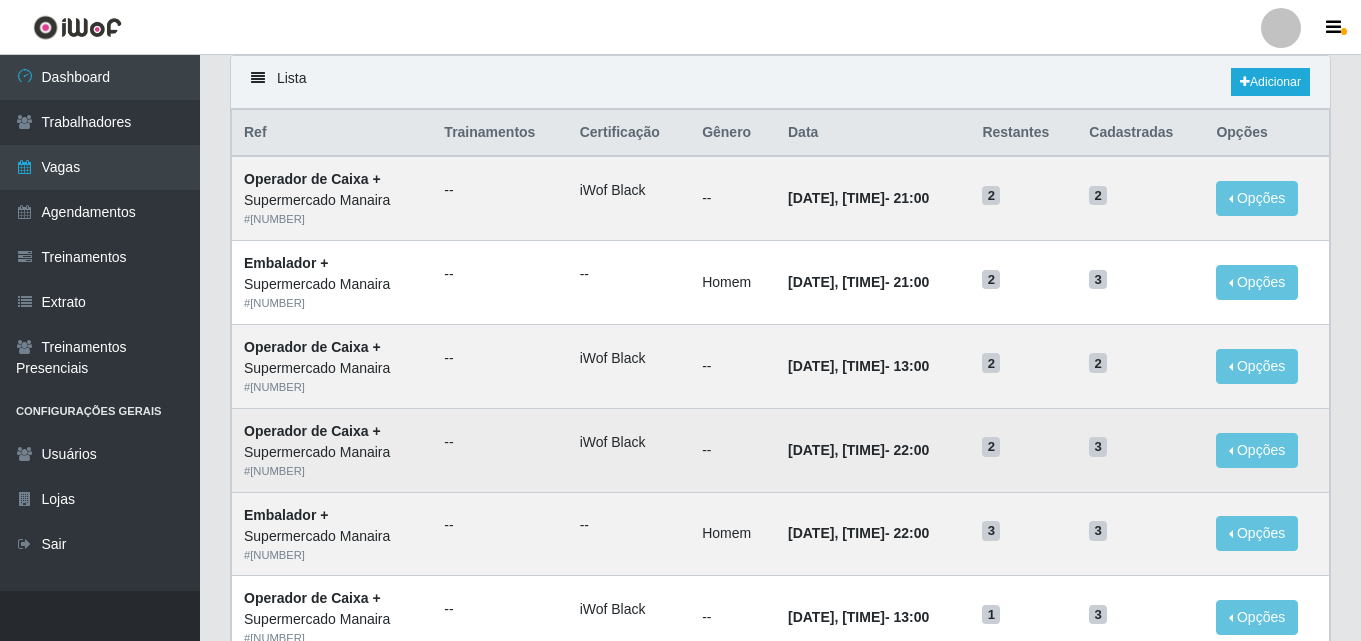 scroll, scrollTop: 200, scrollLeft: 0, axis: vertical 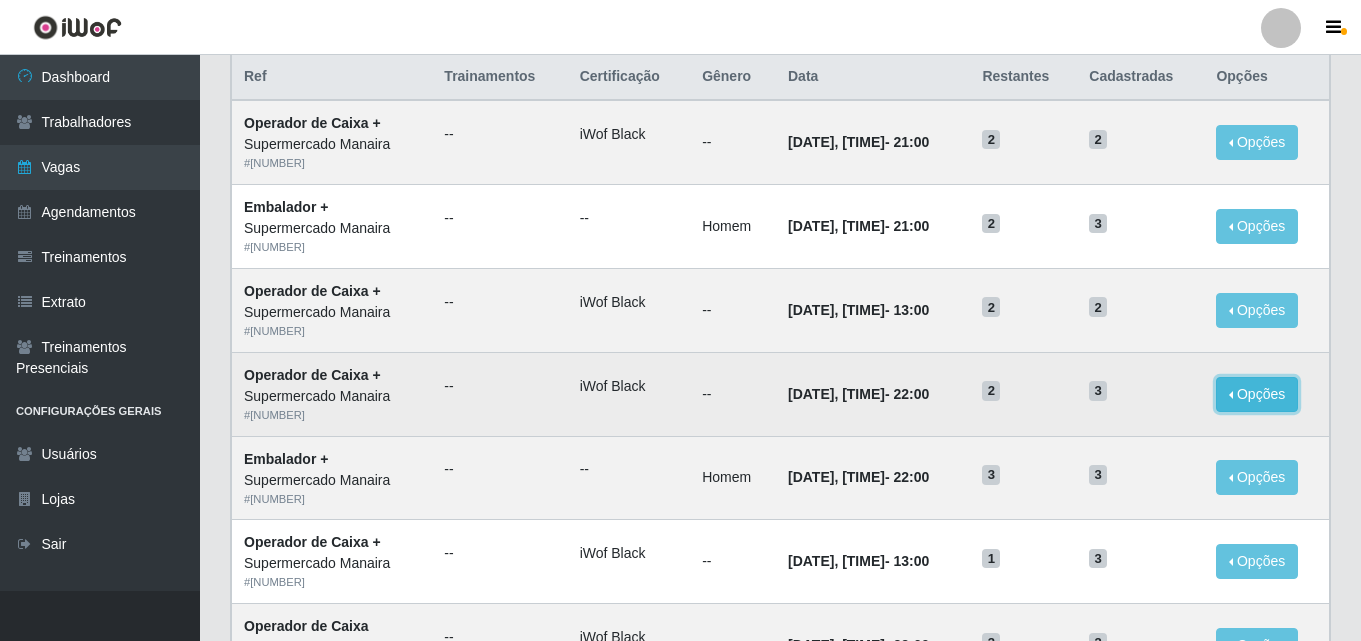 click on "Opções" at bounding box center [1257, 394] 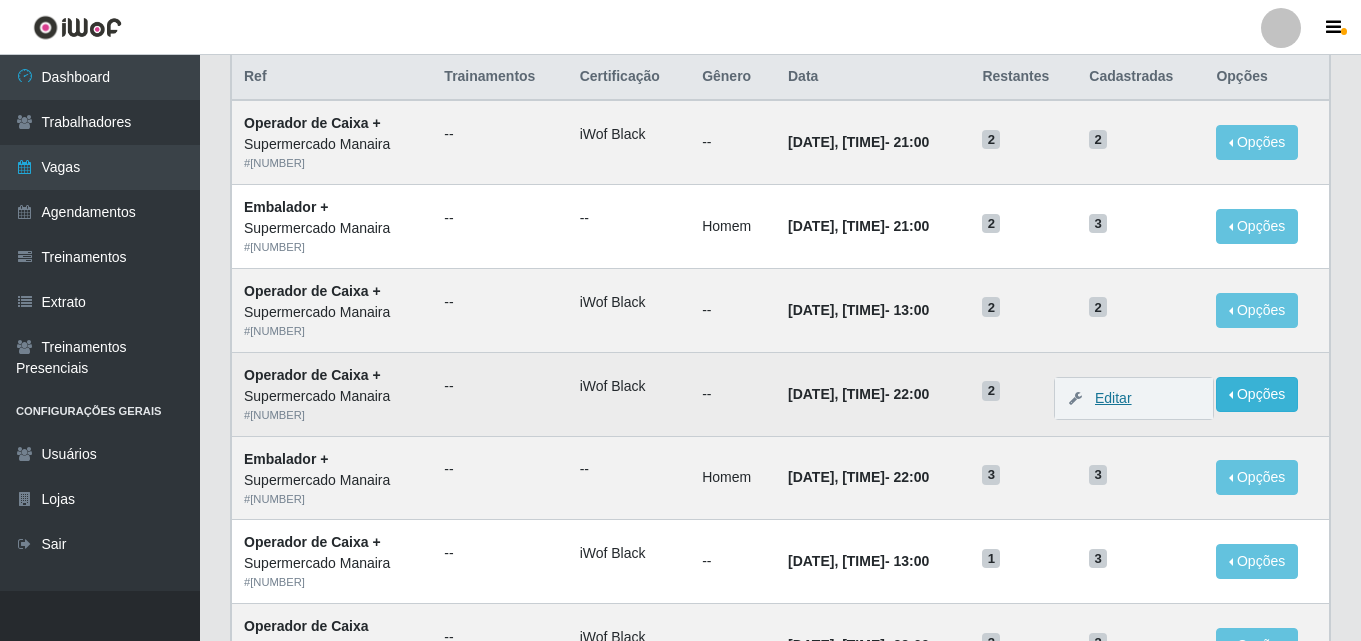 click on "Editar" at bounding box center (1103, 398) 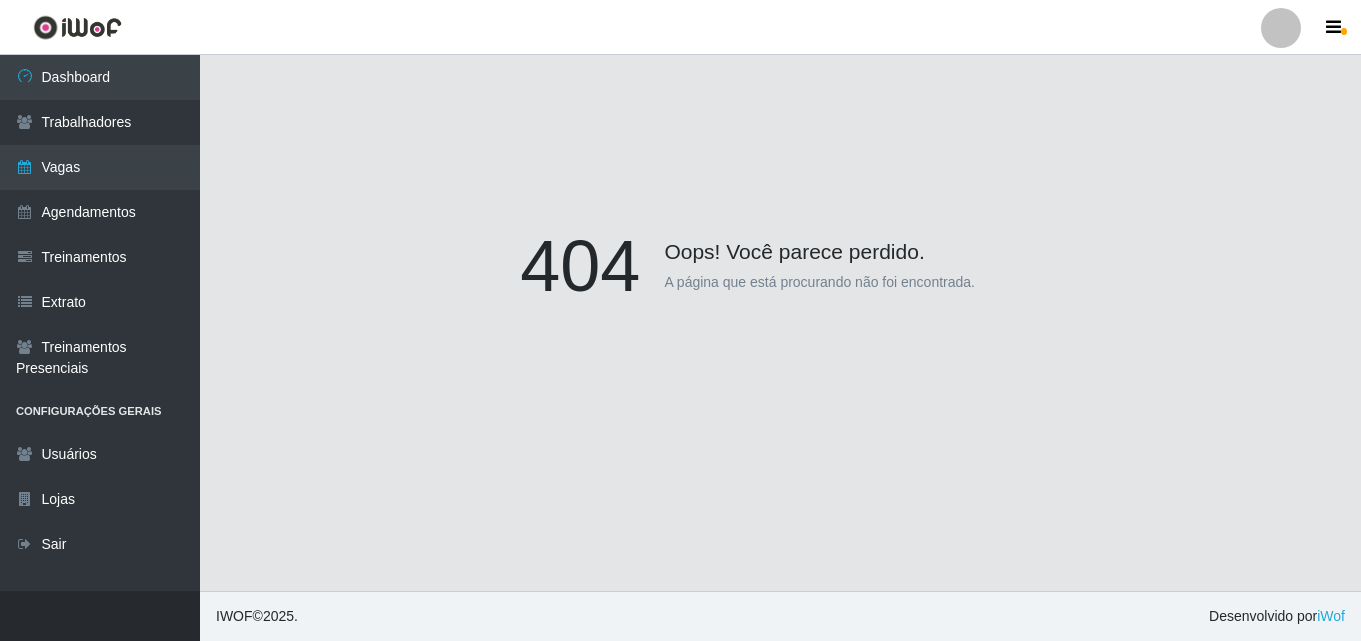 scroll, scrollTop: 175, scrollLeft: 0, axis: vertical 